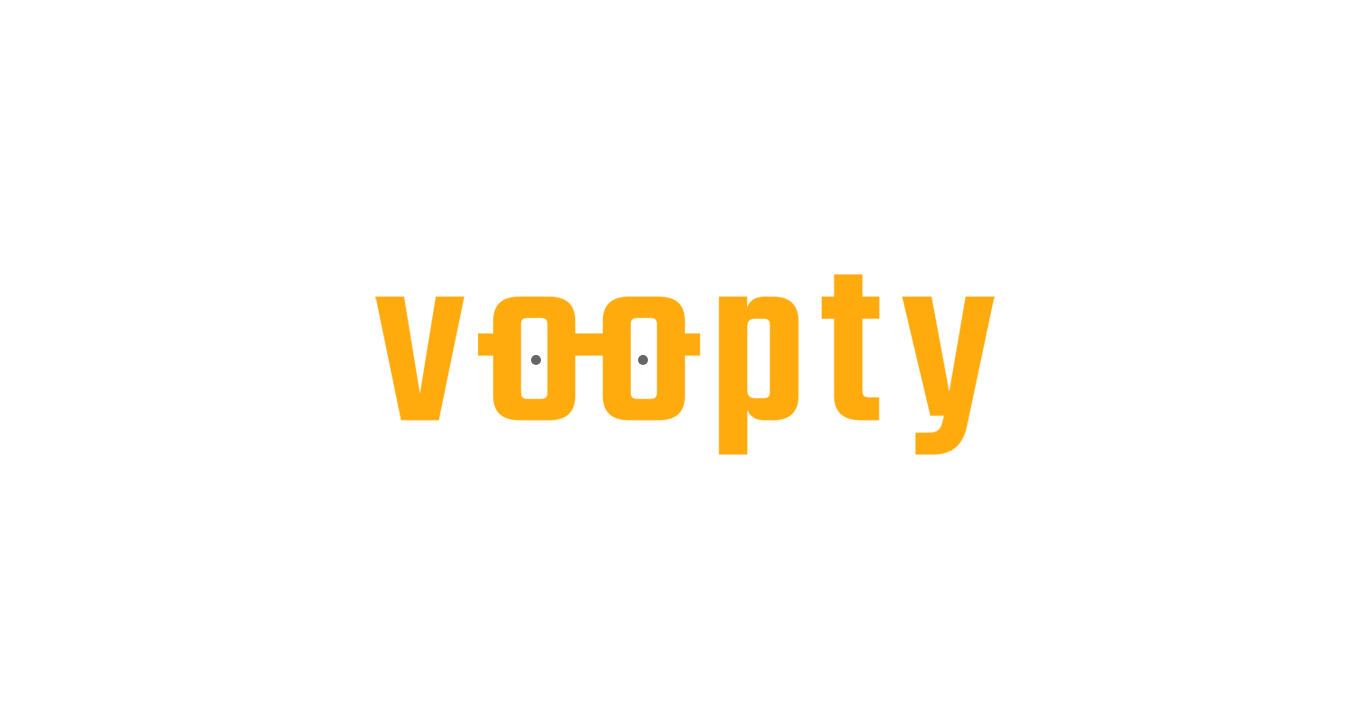 scroll, scrollTop: 0, scrollLeft: 0, axis: both 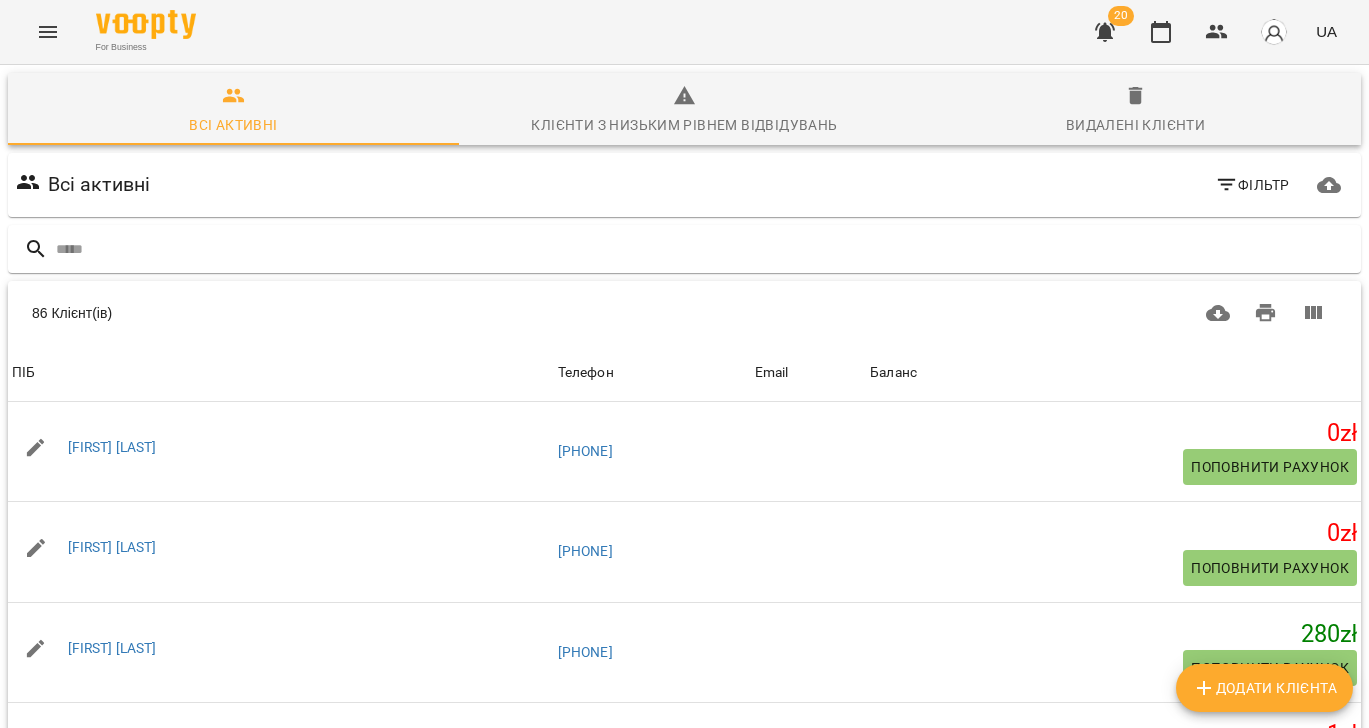 click 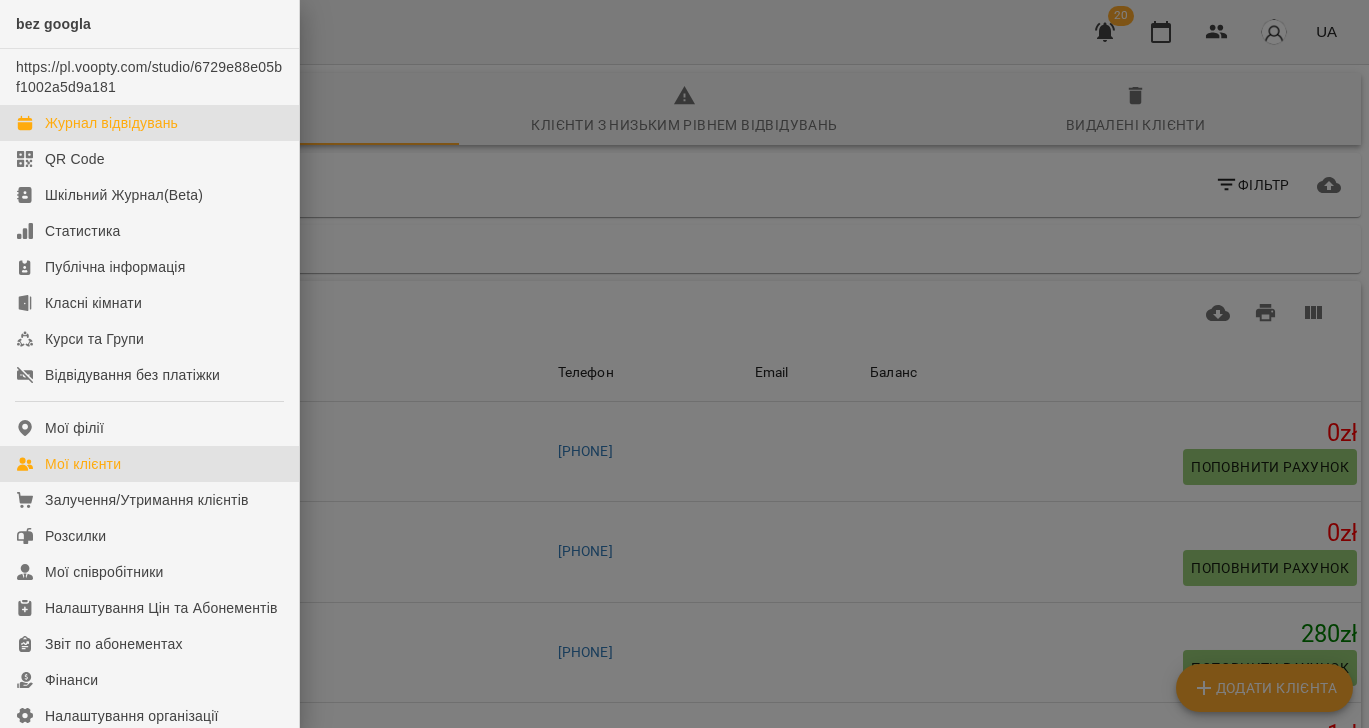 drag, startPoint x: 81, startPoint y: 120, endPoint x: 729, endPoint y: 295, distance: 671.2146 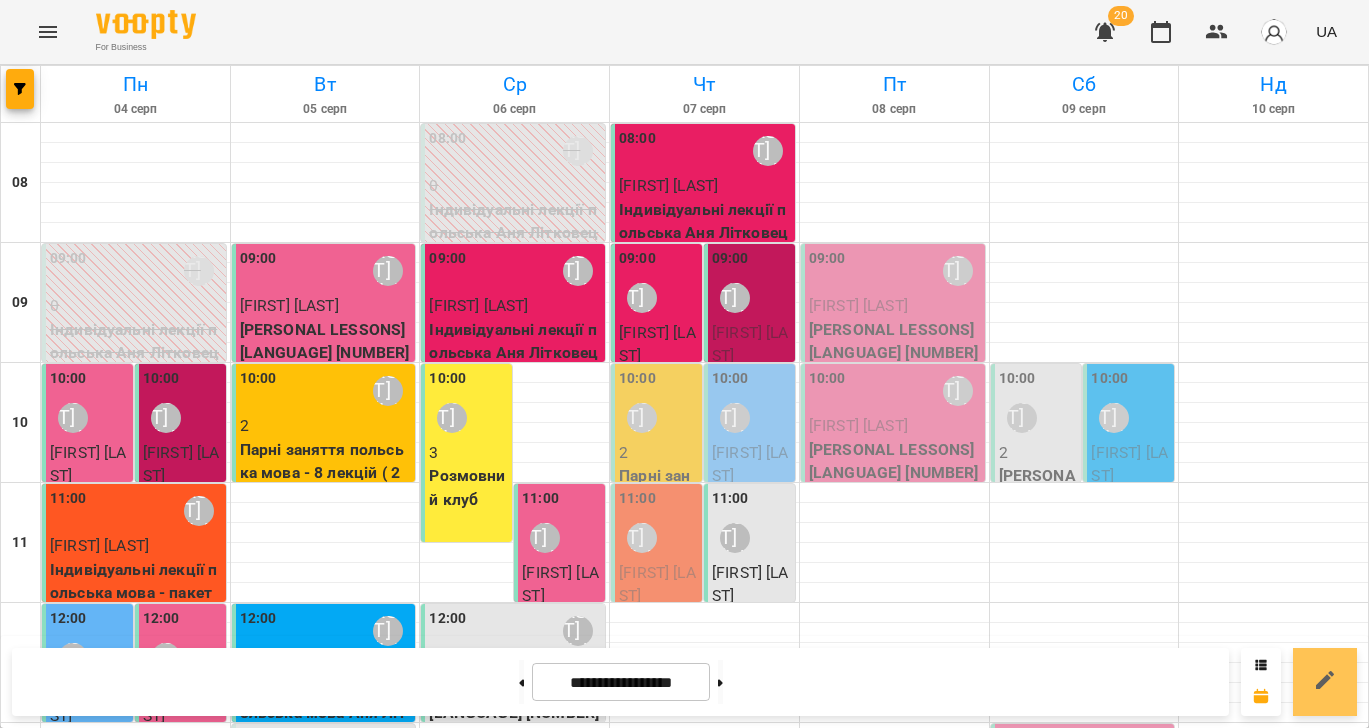 drag, startPoint x: 1325, startPoint y: 680, endPoint x: 1325, endPoint y: 666, distance: 14 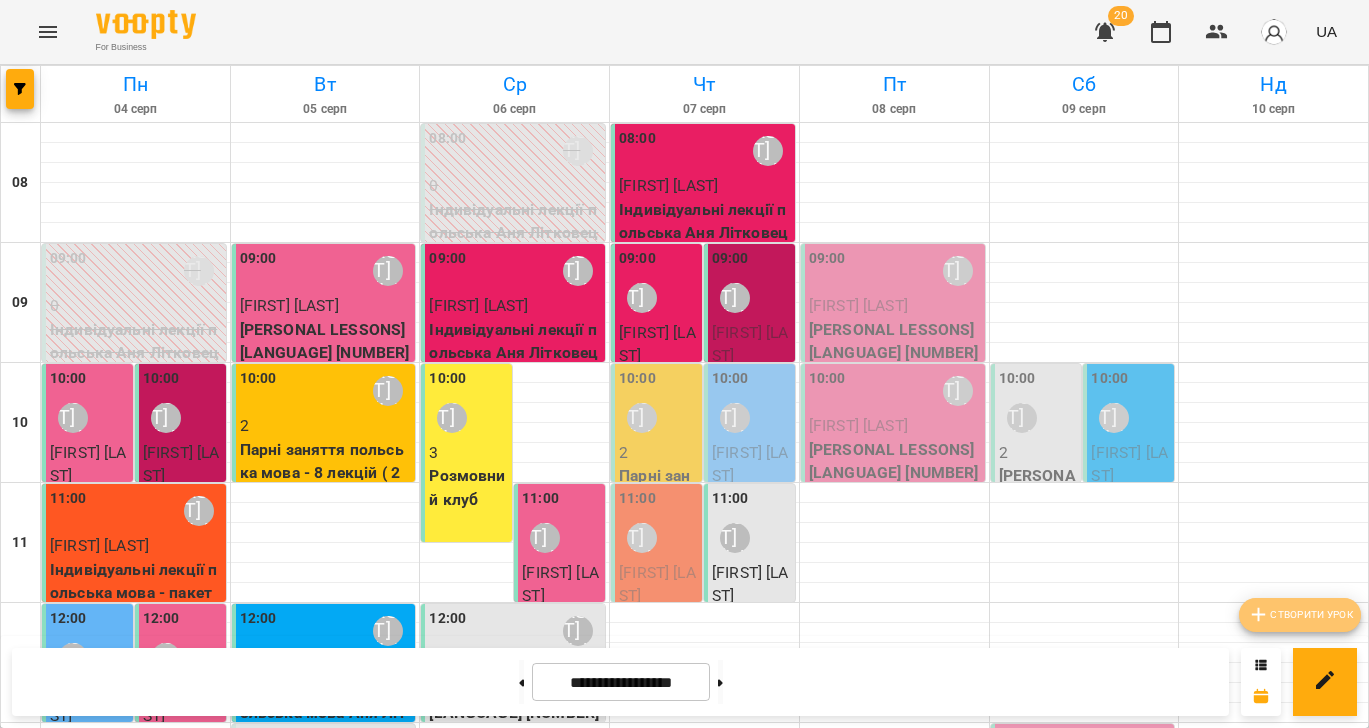 click on "Створити урок" at bounding box center [1300, 615] 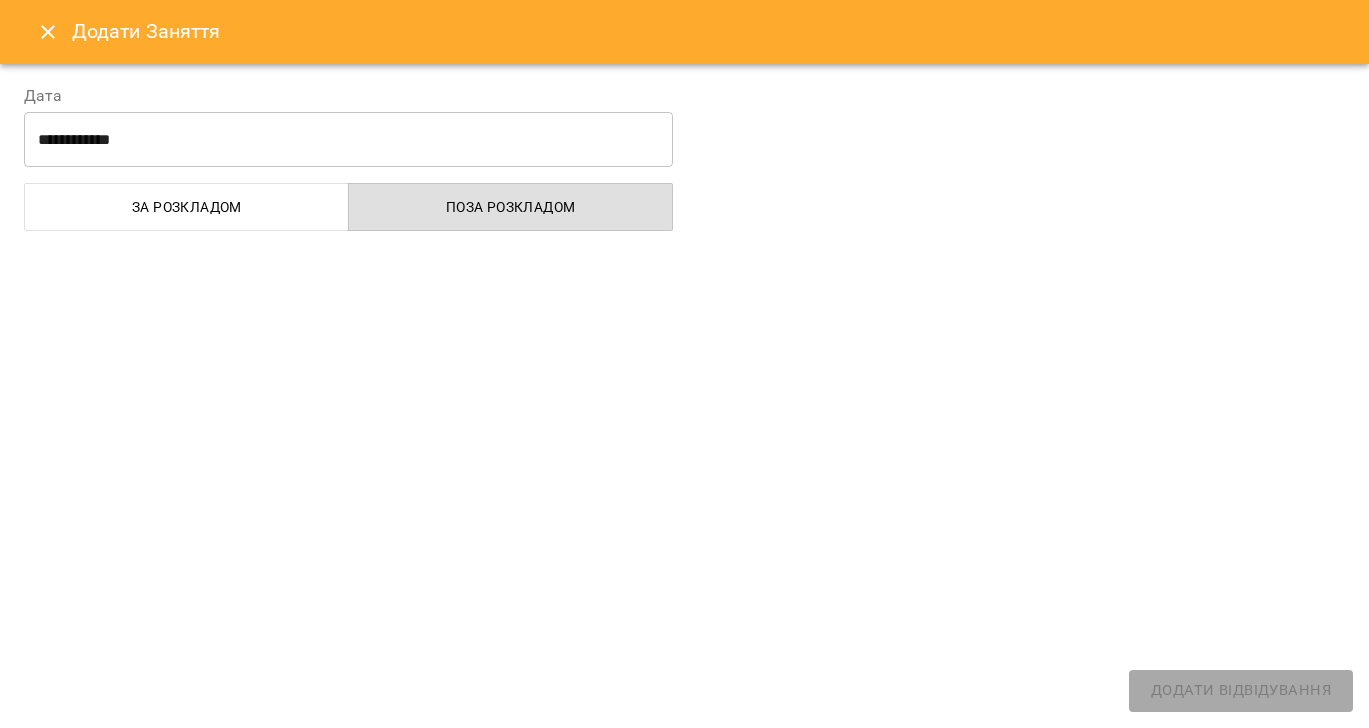 select 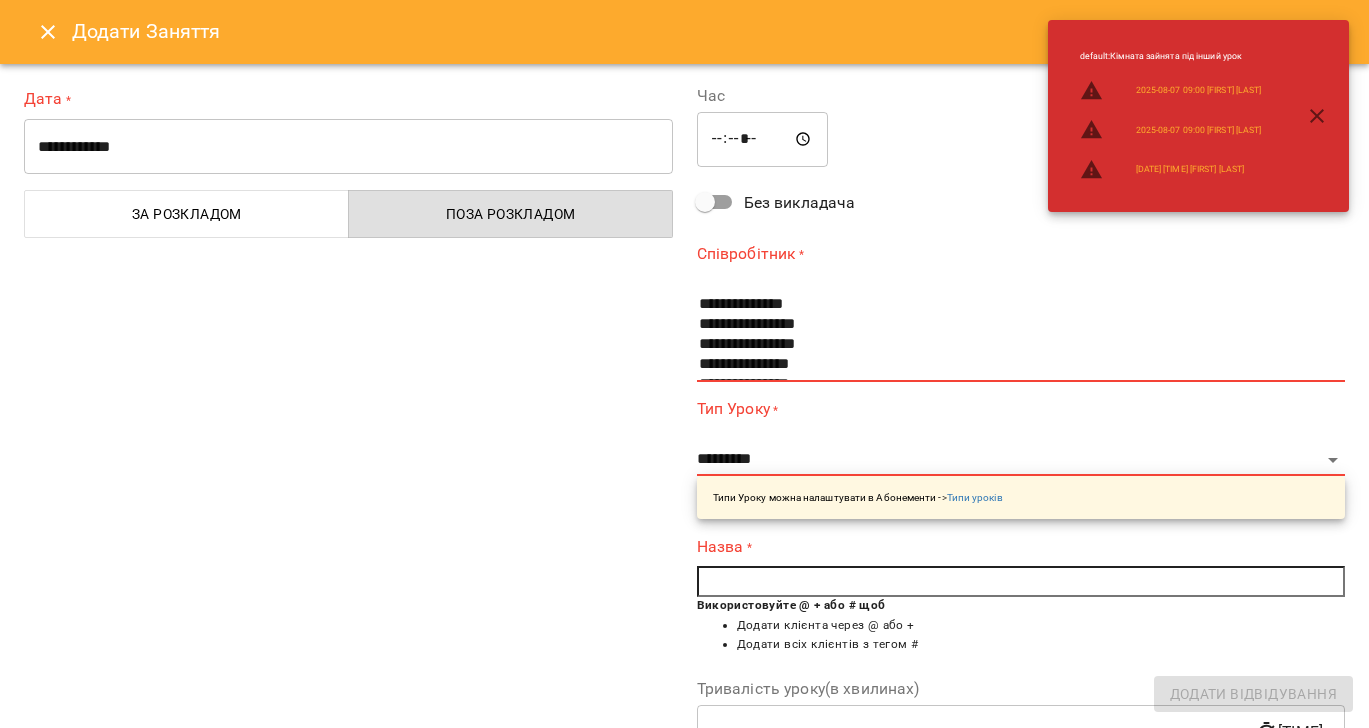 click on "**********" at bounding box center [348, 147] 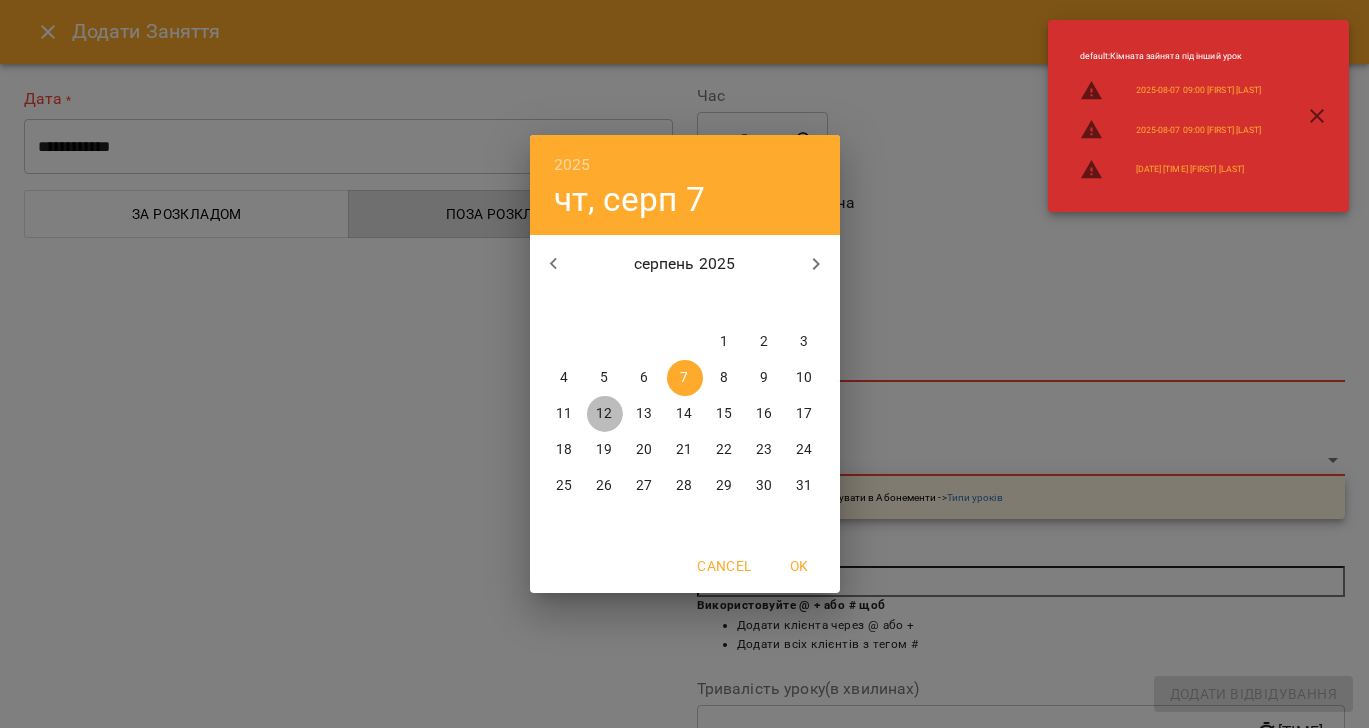 drag, startPoint x: 608, startPoint y: 414, endPoint x: 698, endPoint y: 172, distance: 258.19373 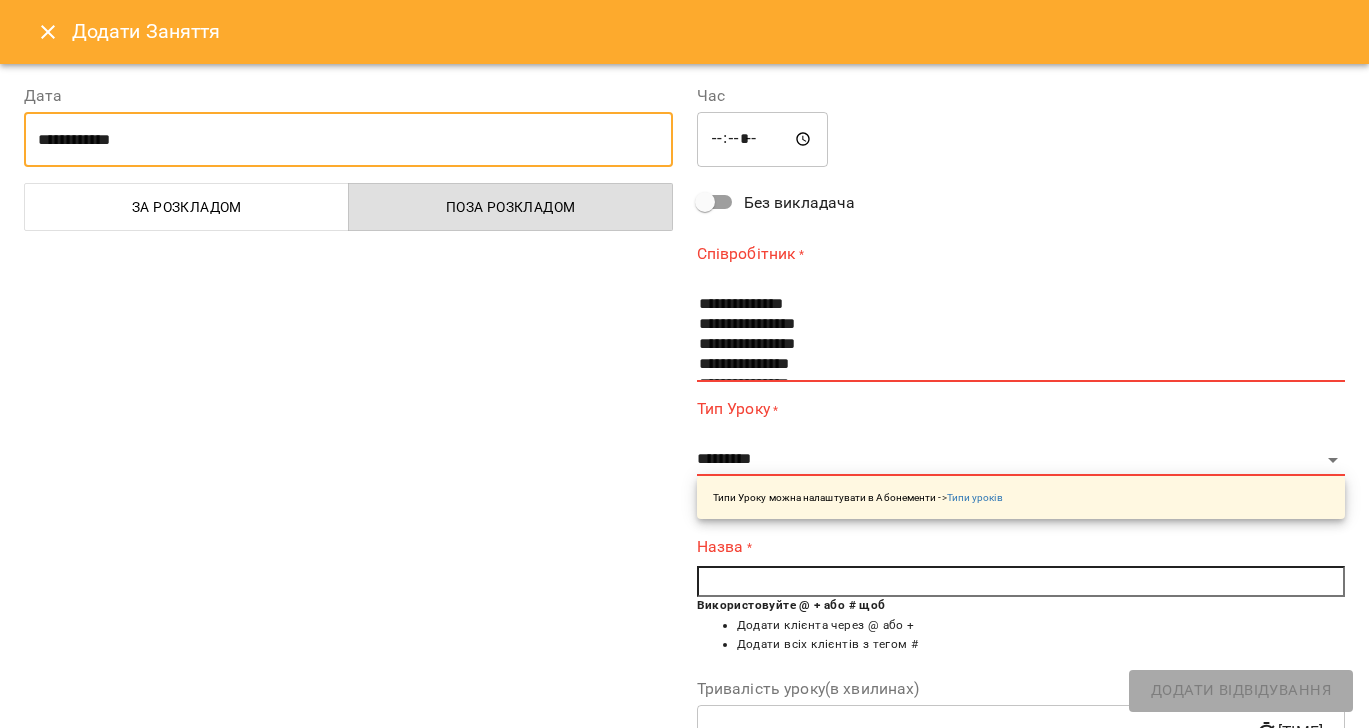 click on "*****" at bounding box center [763, 140] 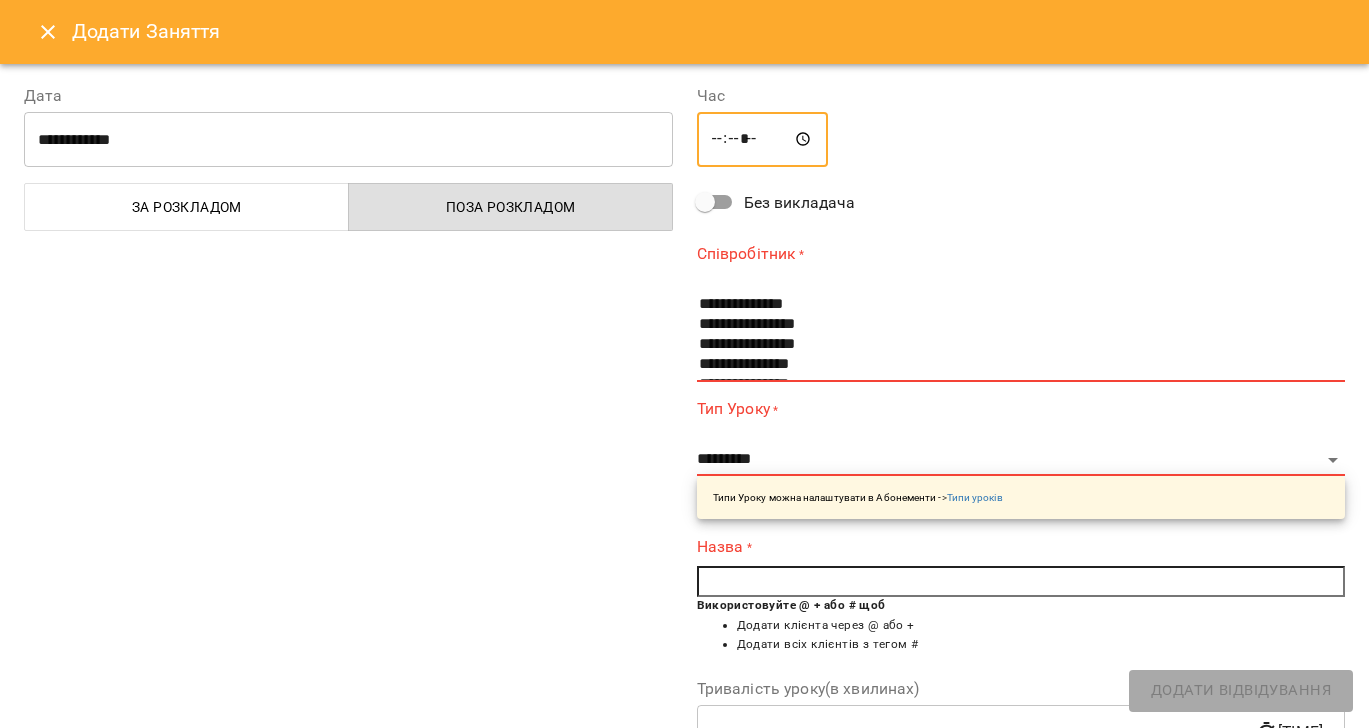 click on "**********" at bounding box center [348, 140] 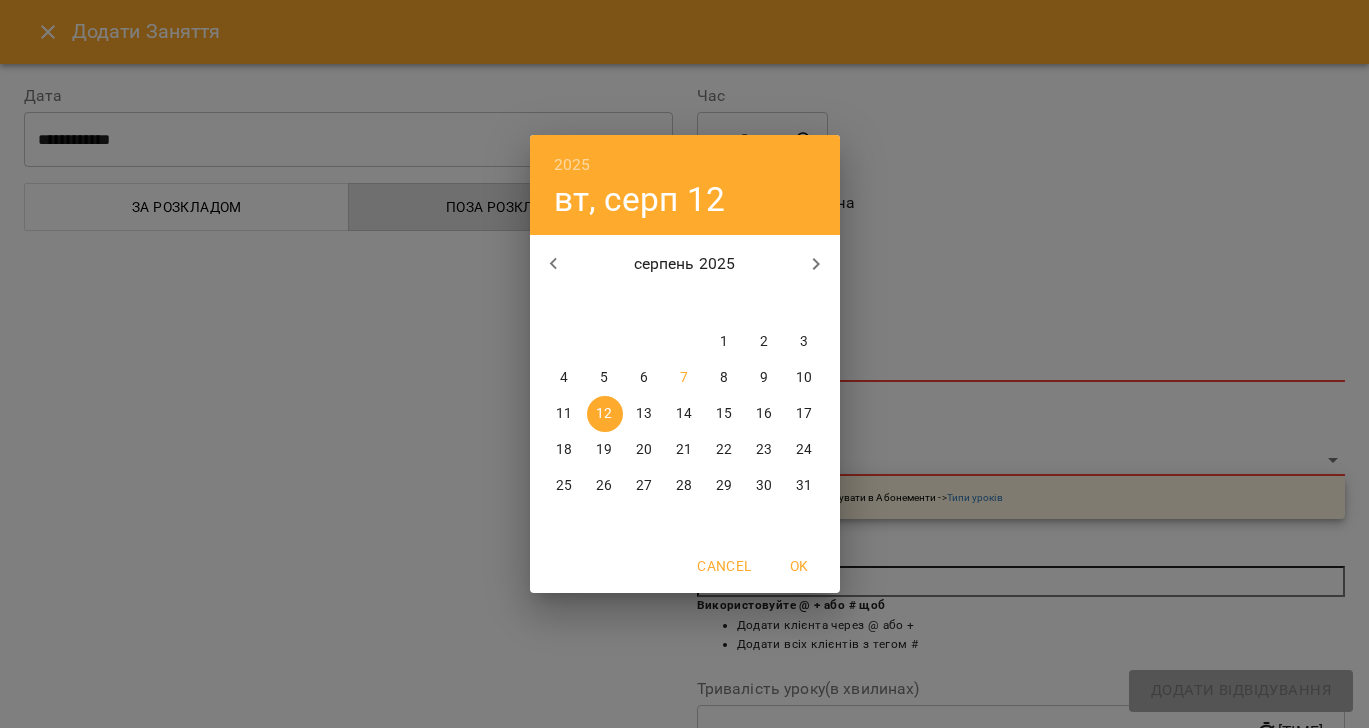 drag, startPoint x: 957, startPoint y: 214, endPoint x: 785, endPoint y: 157, distance: 181.19879 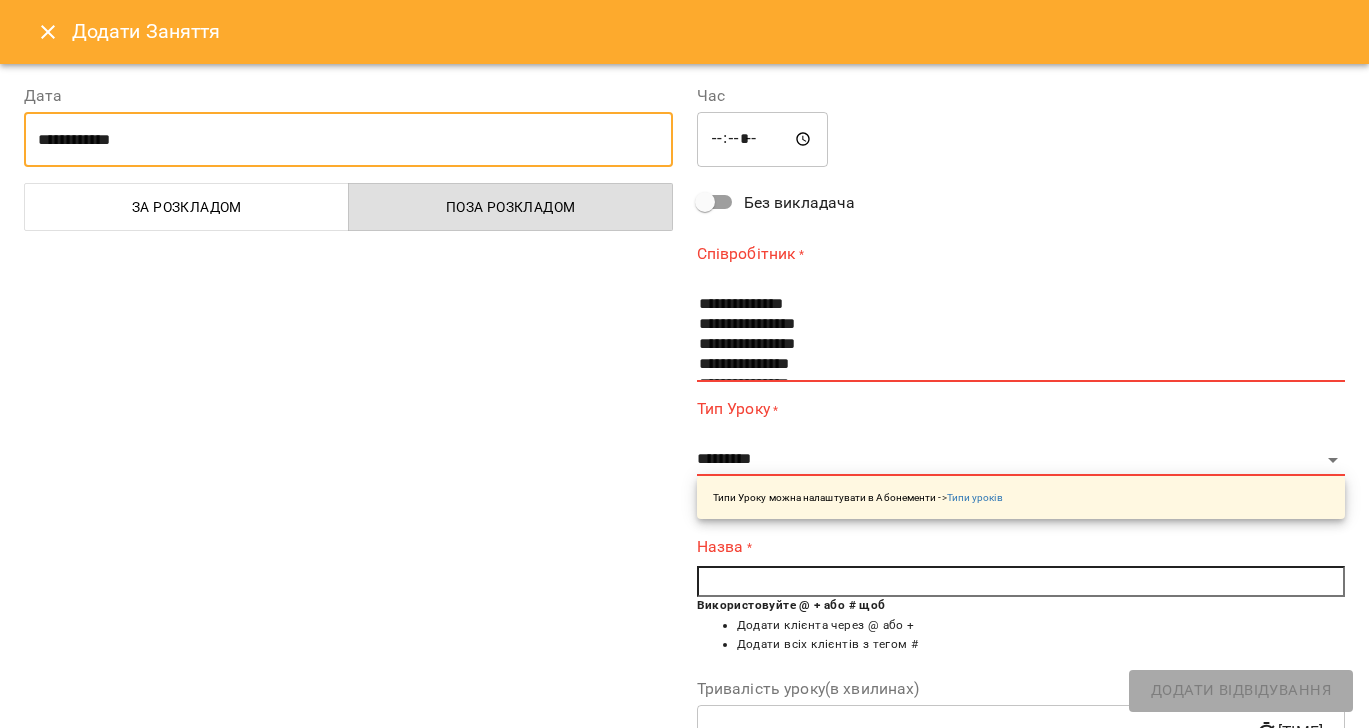 click on "*****" at bounding box center (763, 140) 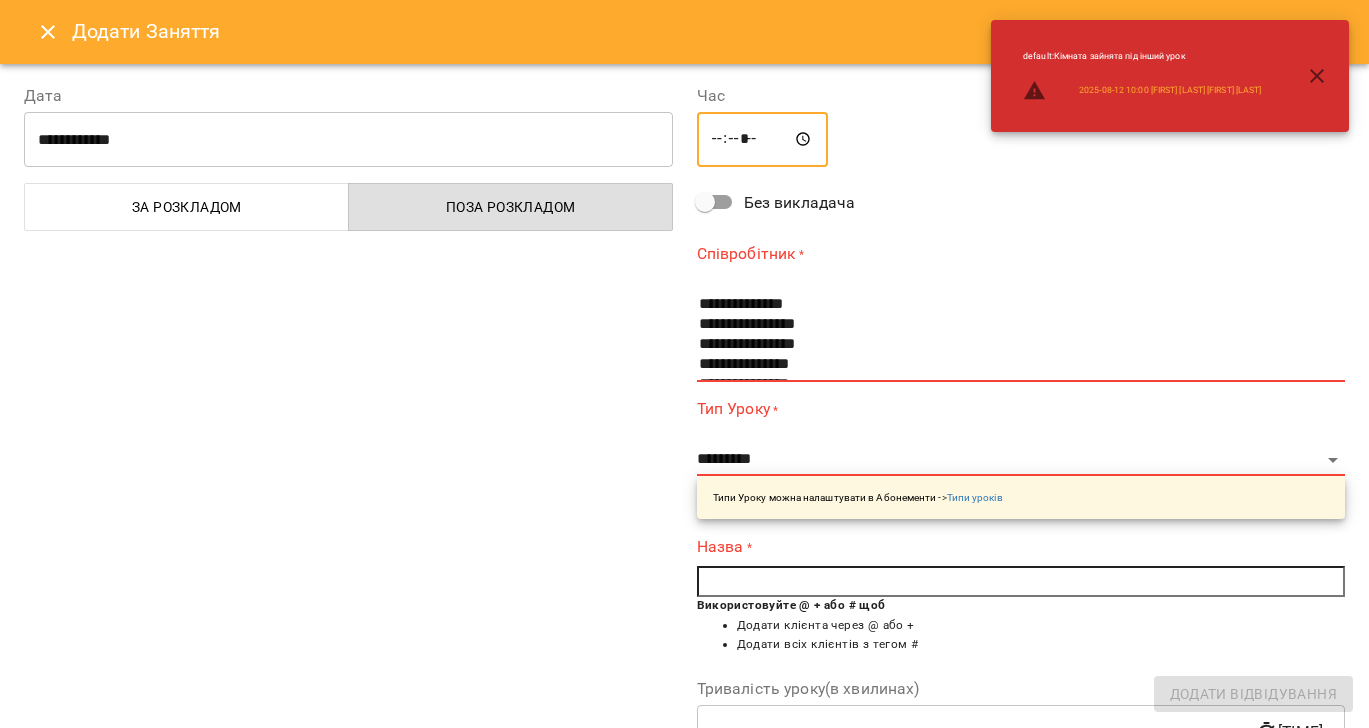 type on "*****" 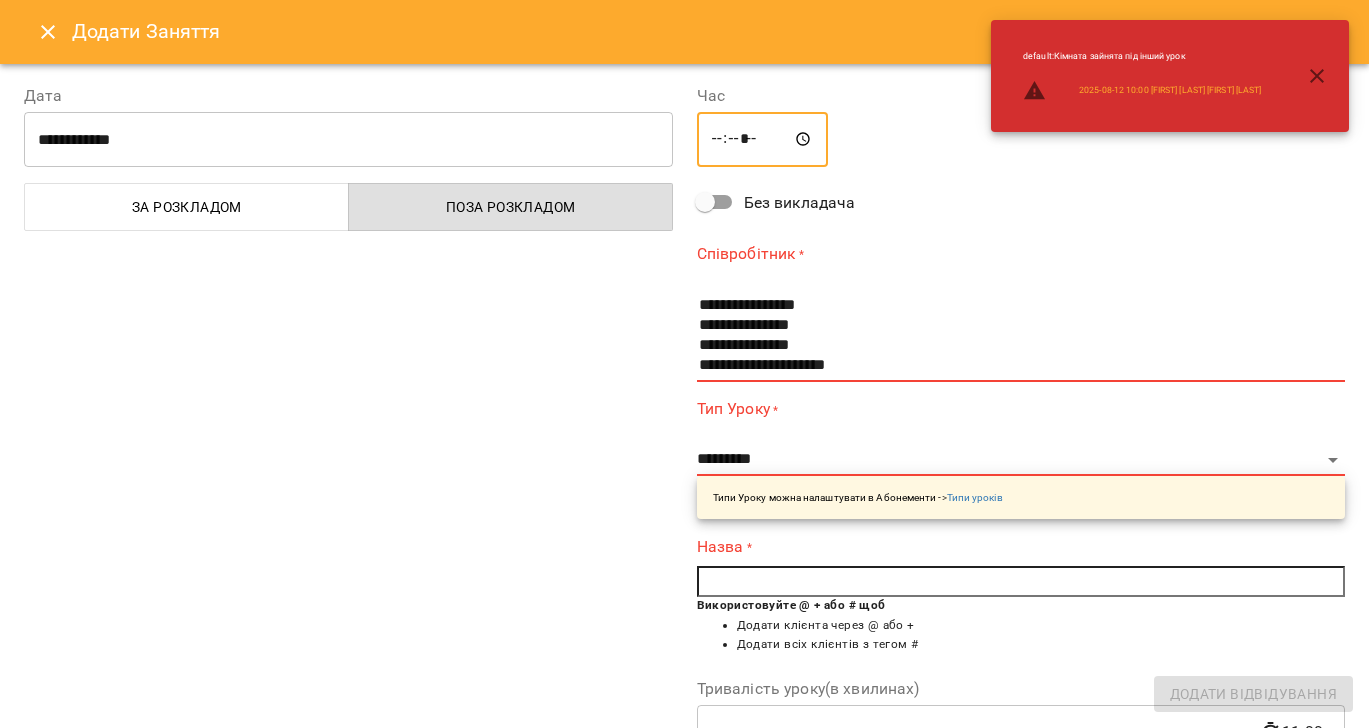 scroll, scrollTop: 40, scrollLeft: 0, axis: vertical 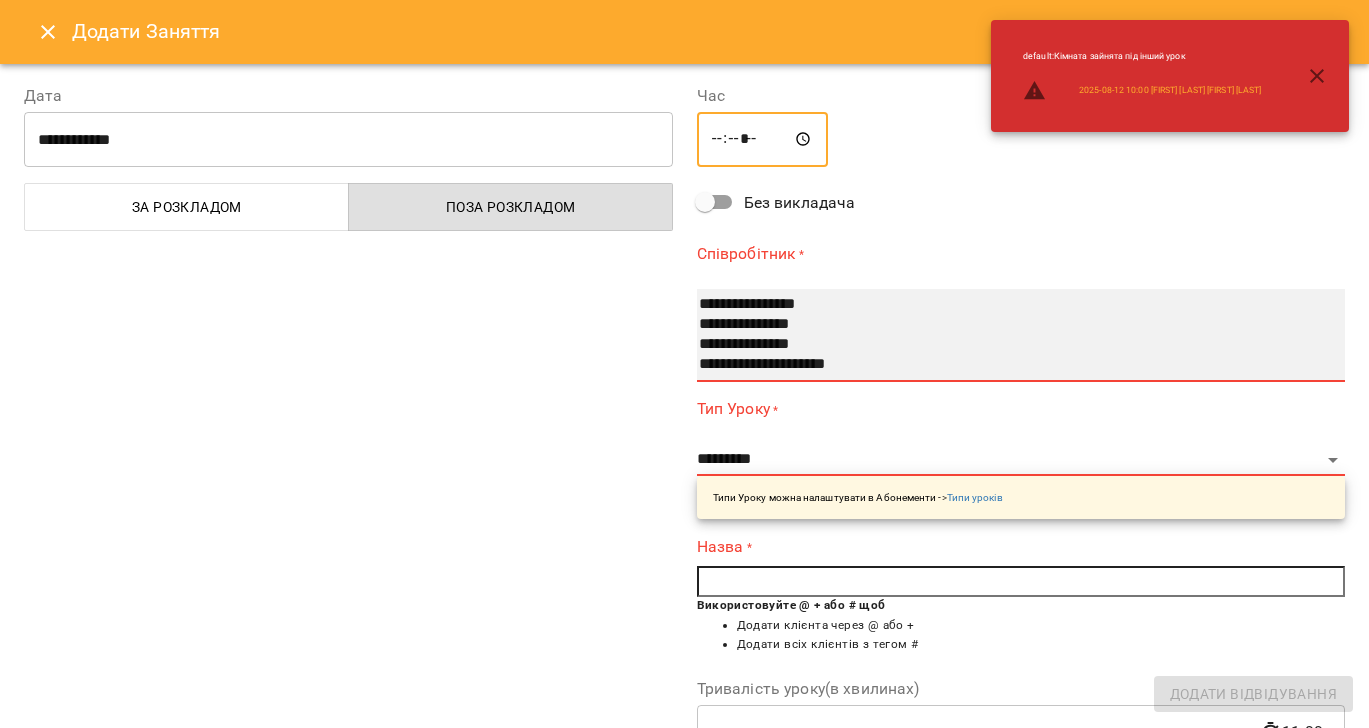 select on "**********" 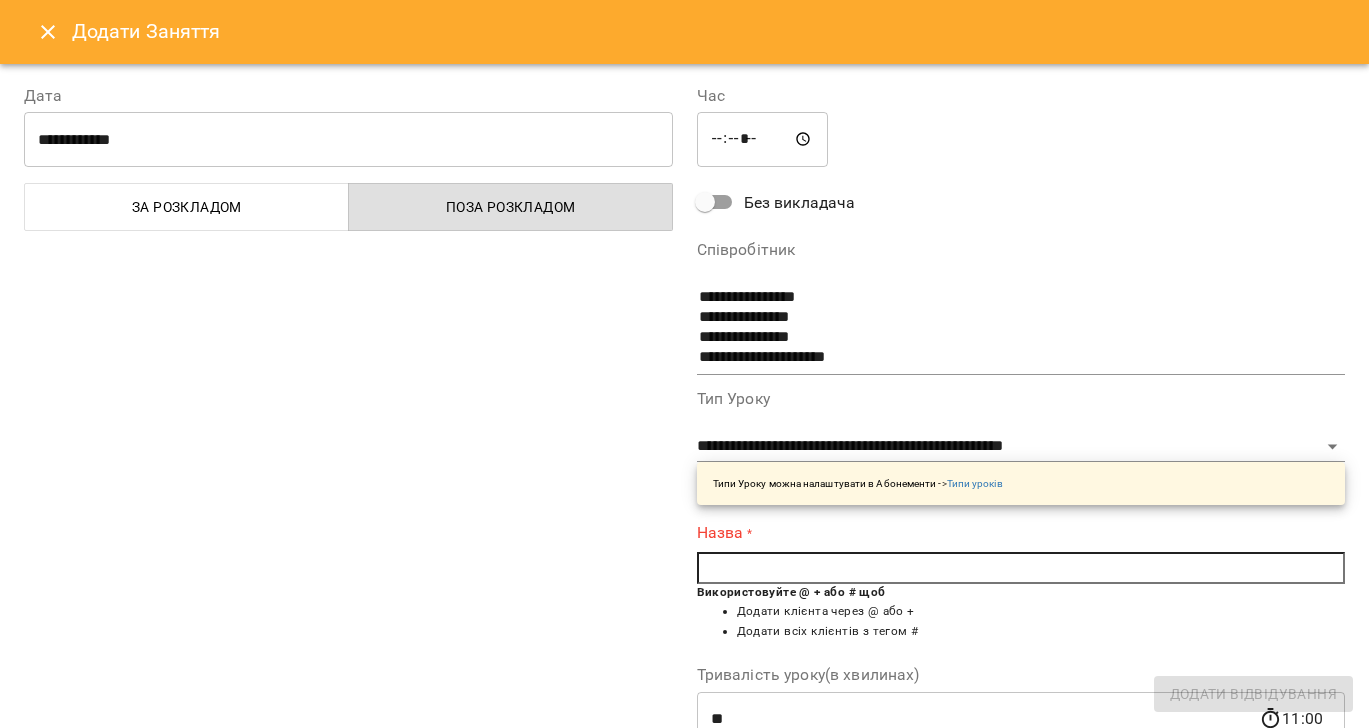 click at bounding box center [1021, 568] 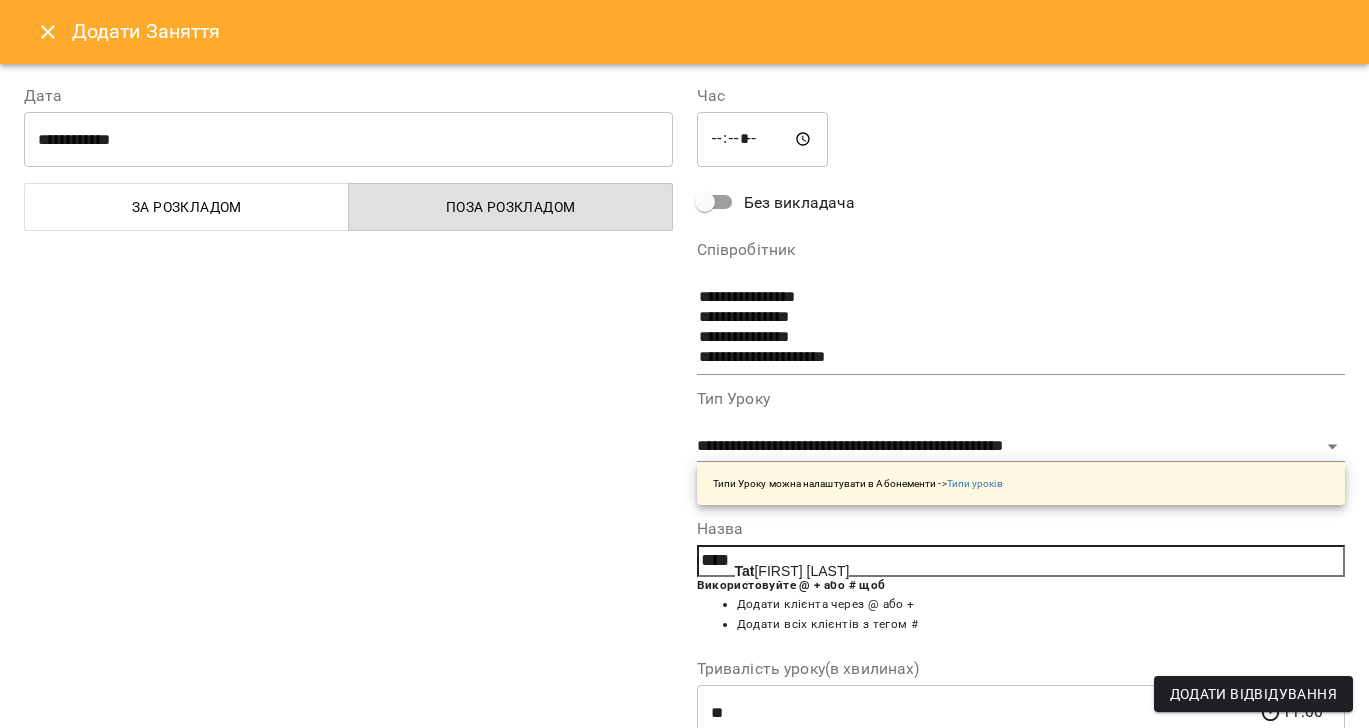 click on "Tat iana Klebek" at bounding box center [792, 571] 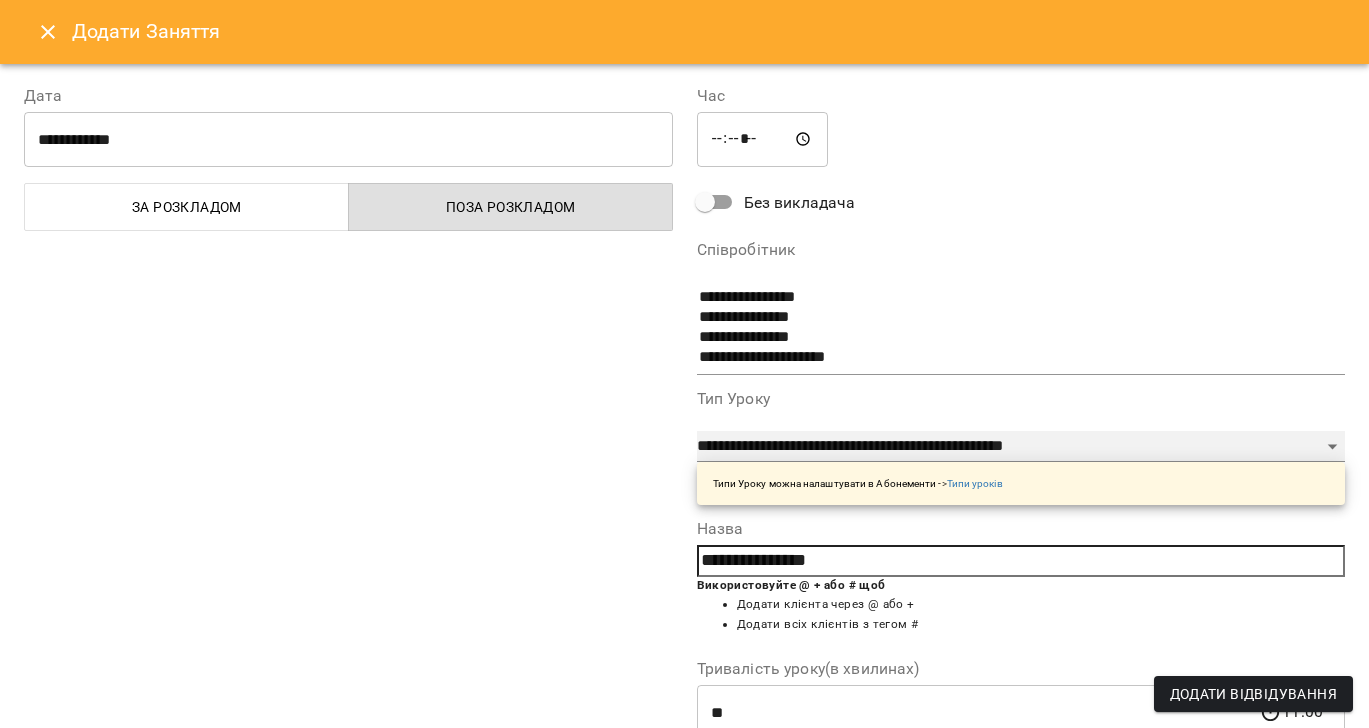 click on "**********" at bounding box center [1021, 447] 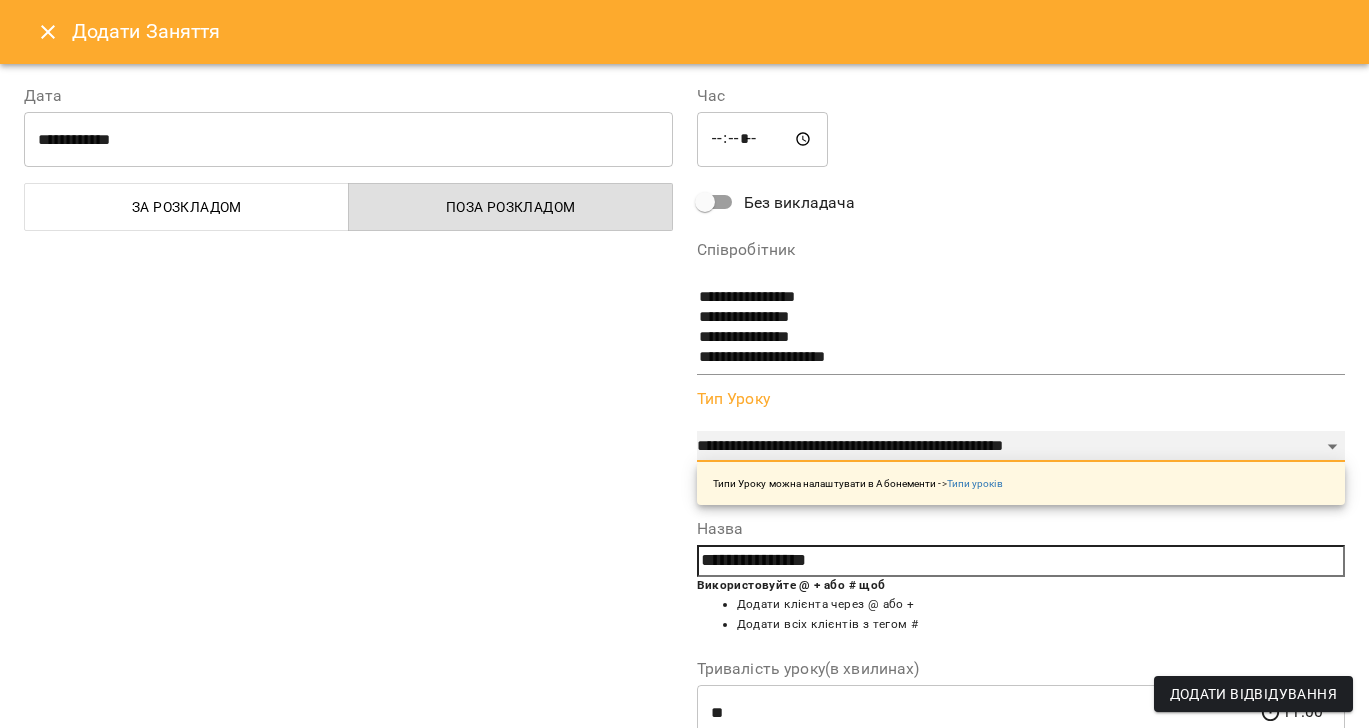 select on "**********" 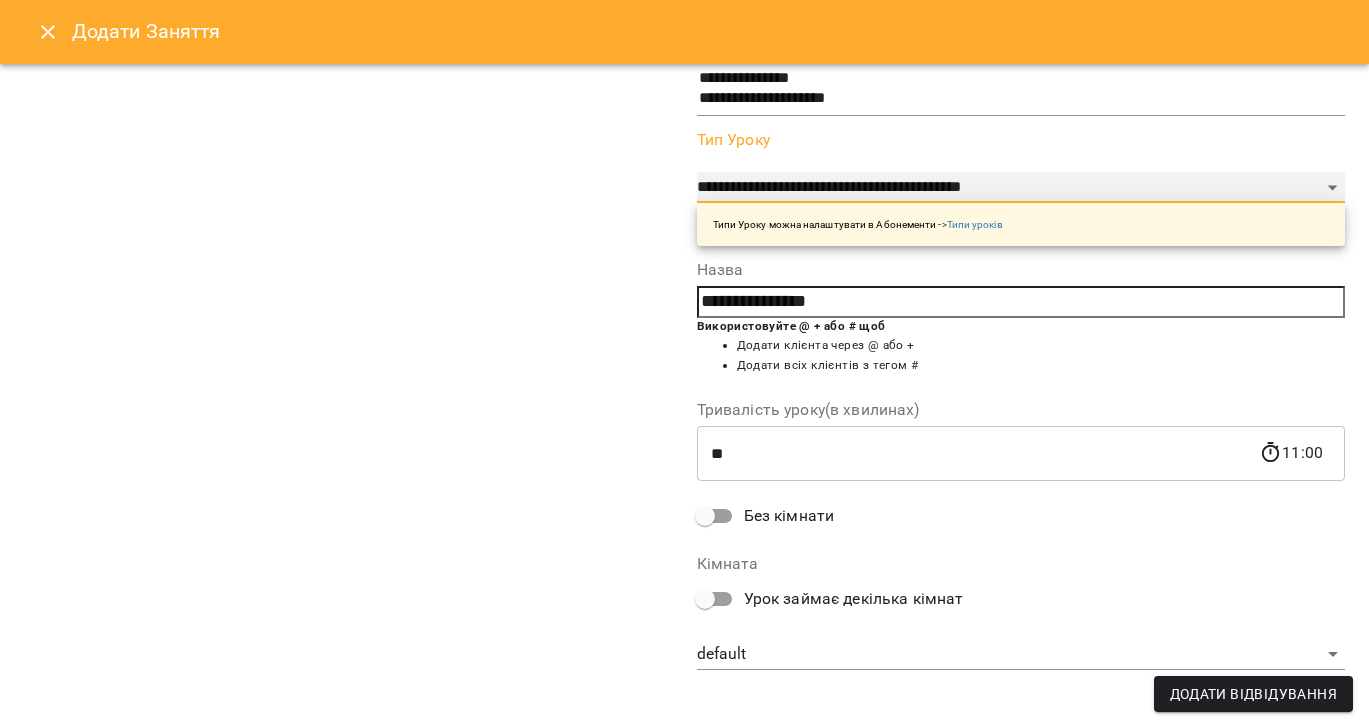 scroll, scrollTop: 269, scrollLeft: 0, axis: vertical 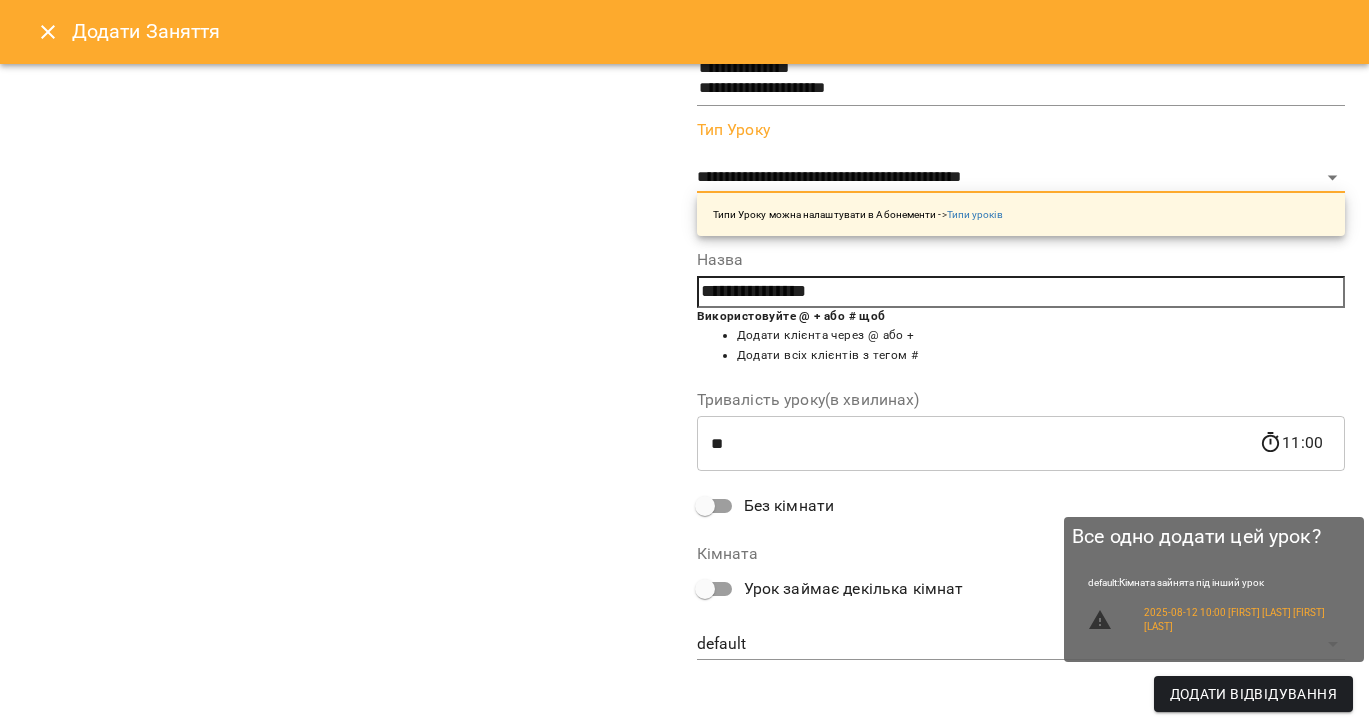 click on "Додати Відвідування" at bounding box center (1253, 694) 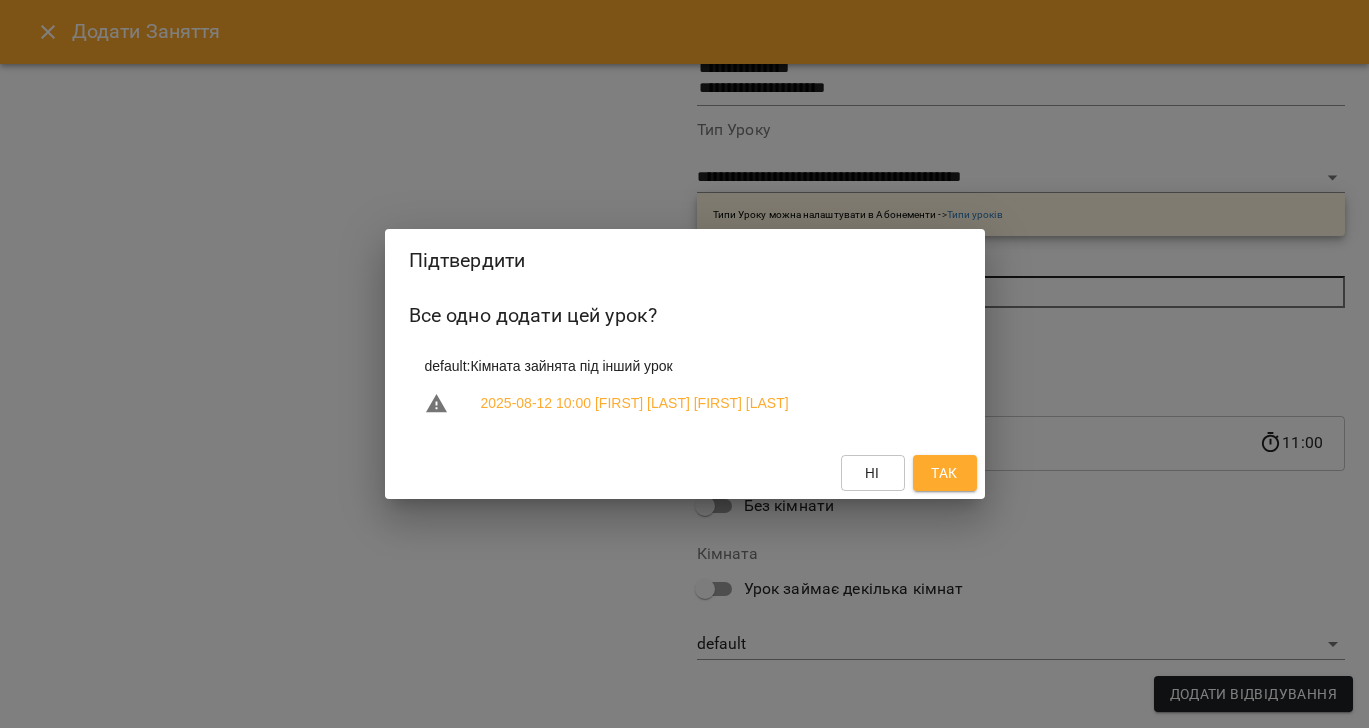 click on "Так" at bounding box center [944, 473] 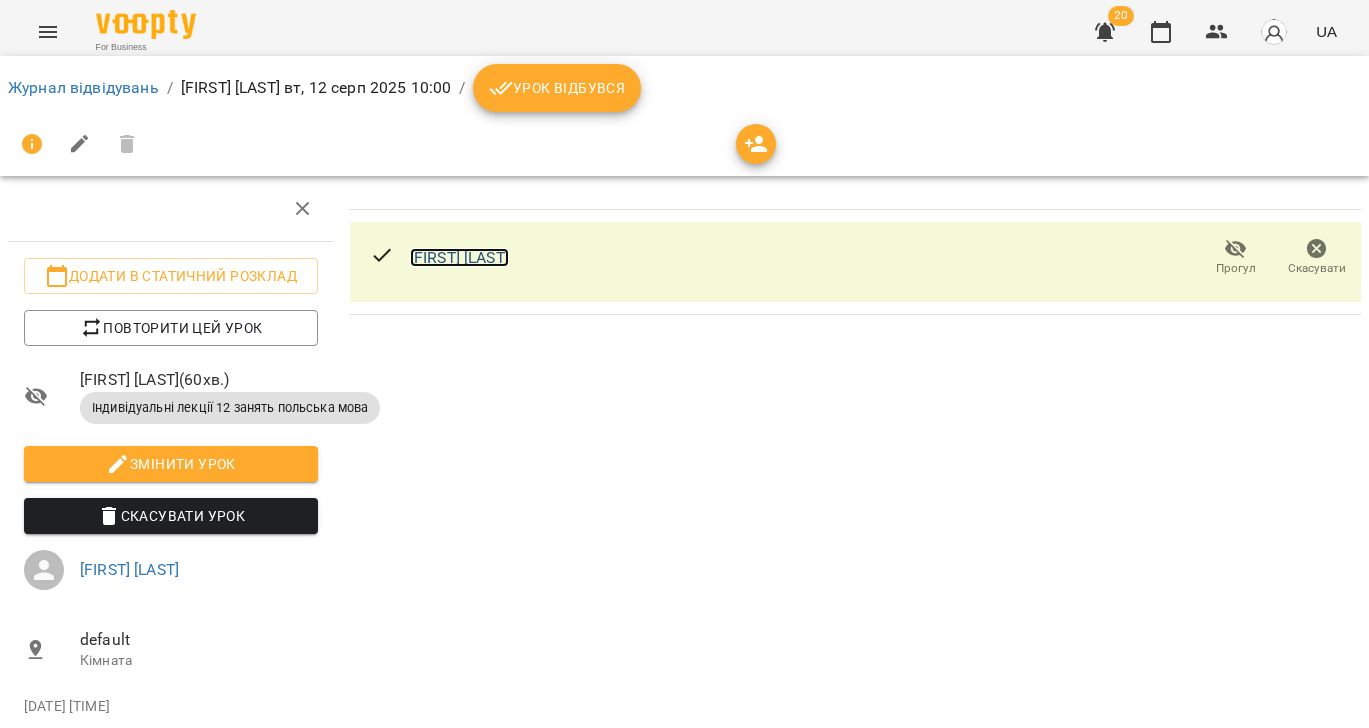 click on "[FIRST] [LAST]" at bounding box center [459, 257] 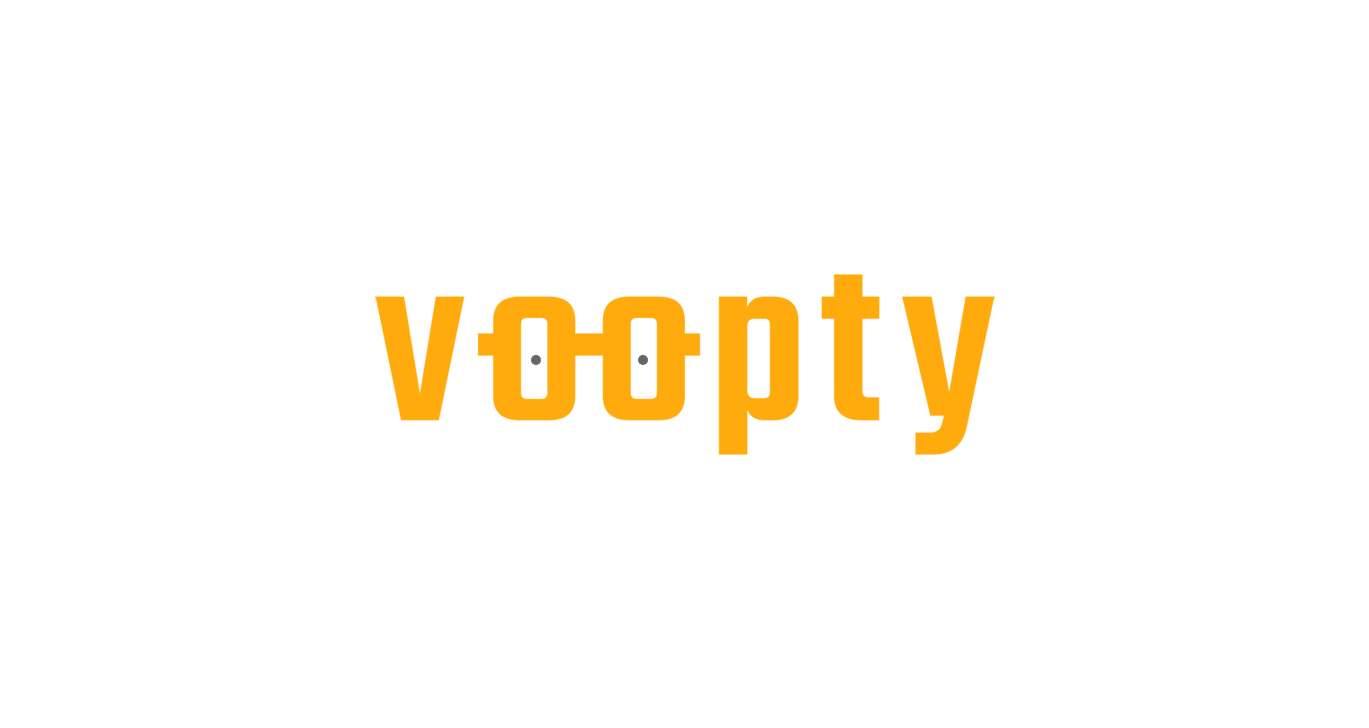 scroll, scrollTop: 0, scrollLeft: 0, axis: both 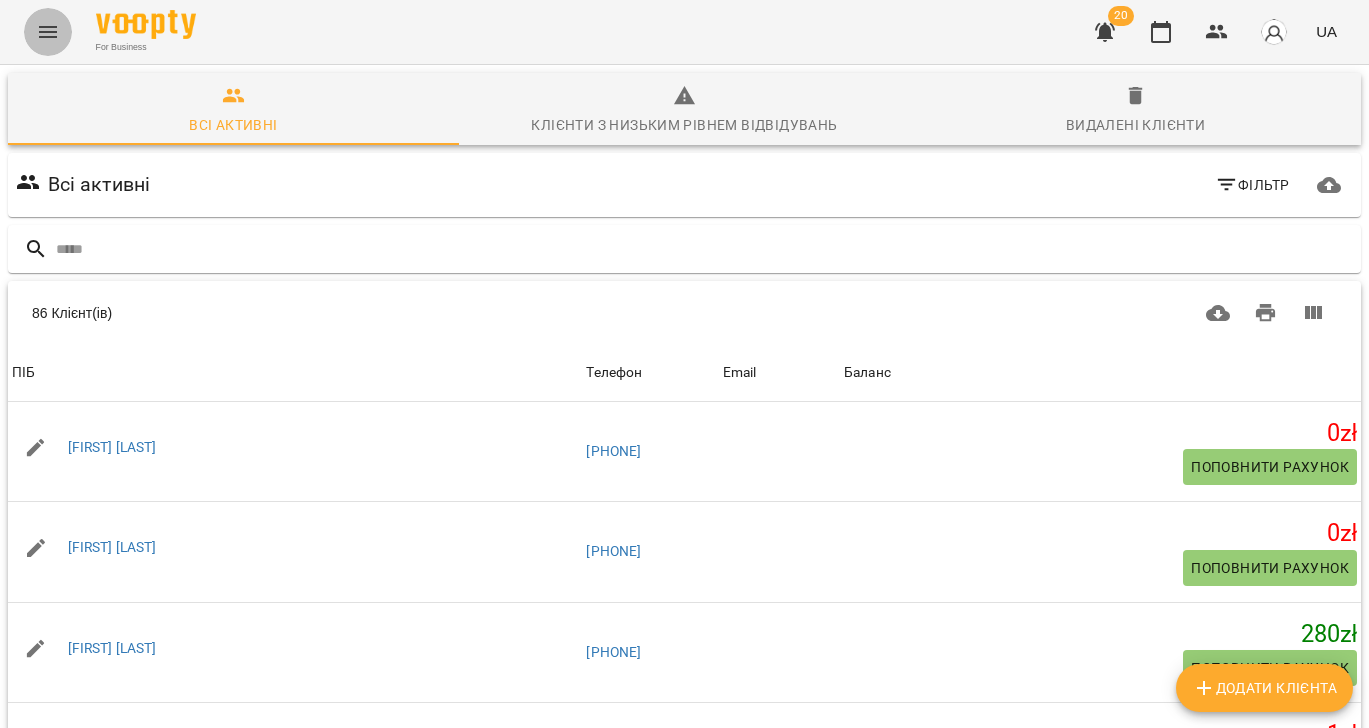 click 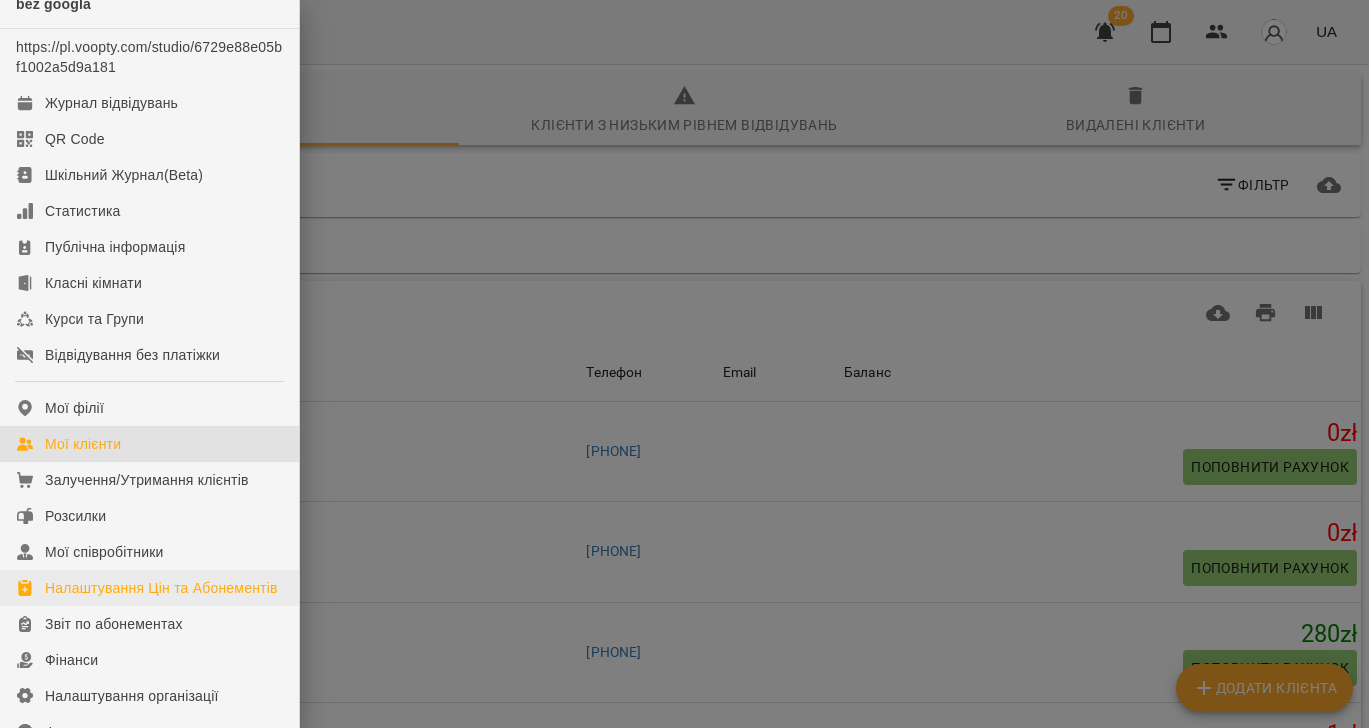 scroll, scrollTop: 0, scrollLeft: 0, axis: both 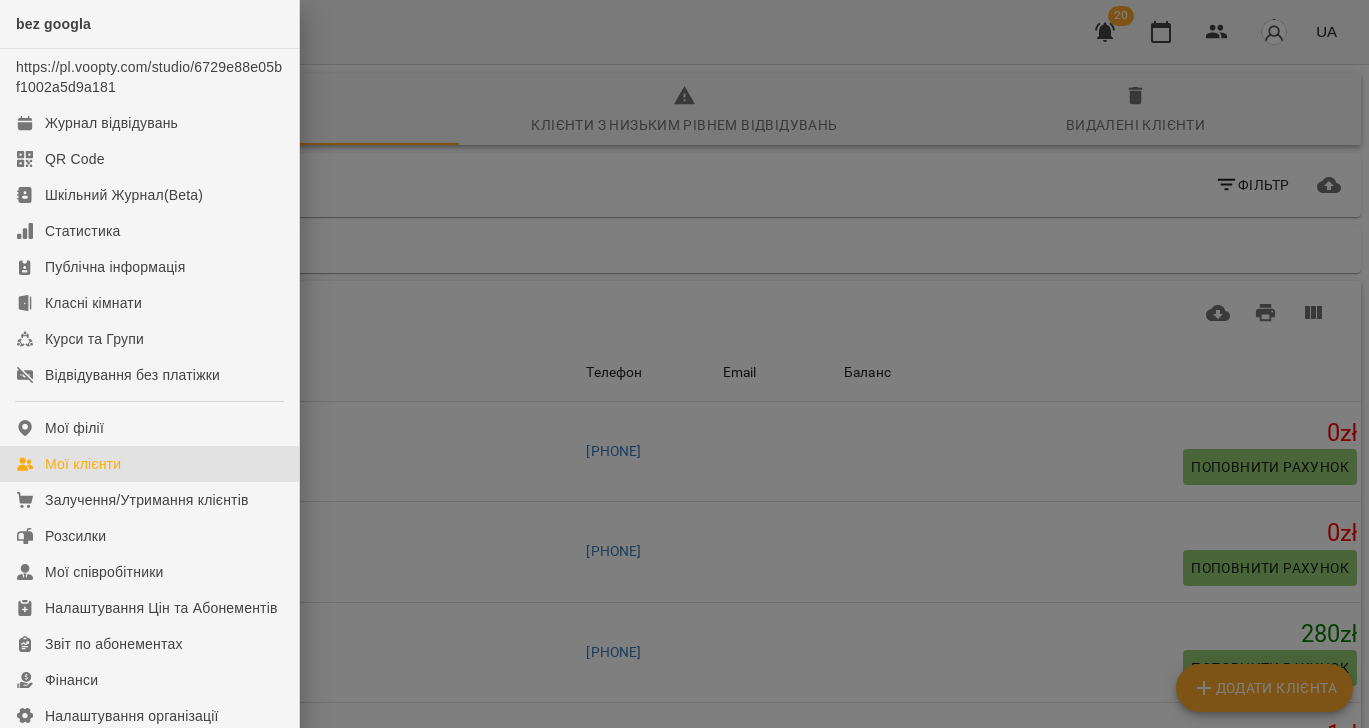 click at bounding box center (684, 364) 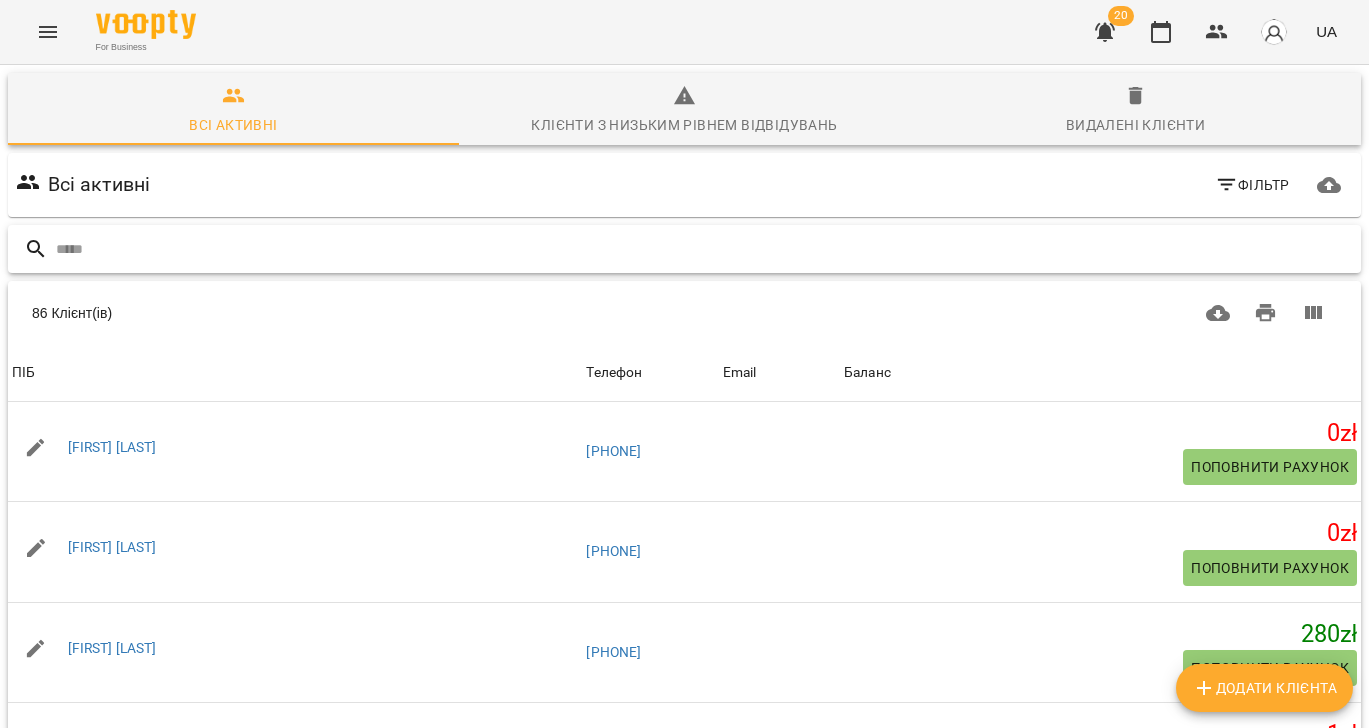 click at bounding box center (704, 249) 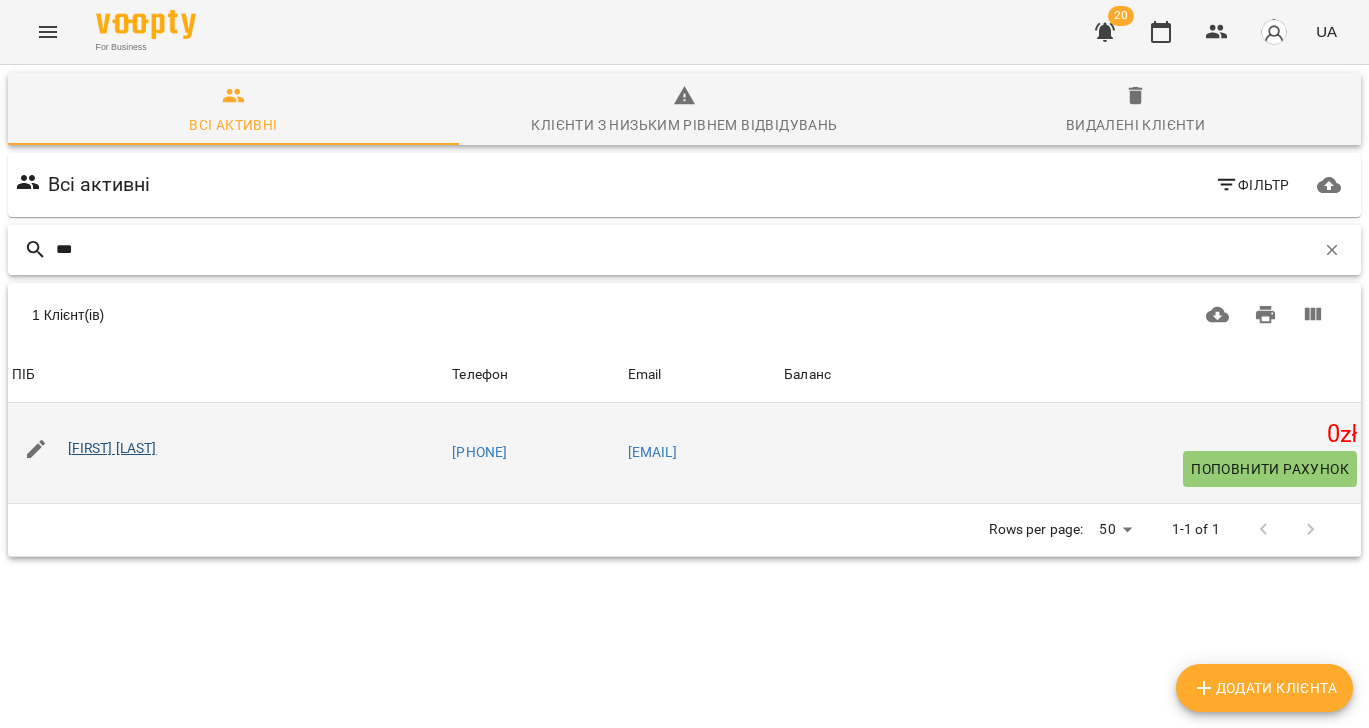 type on "***" 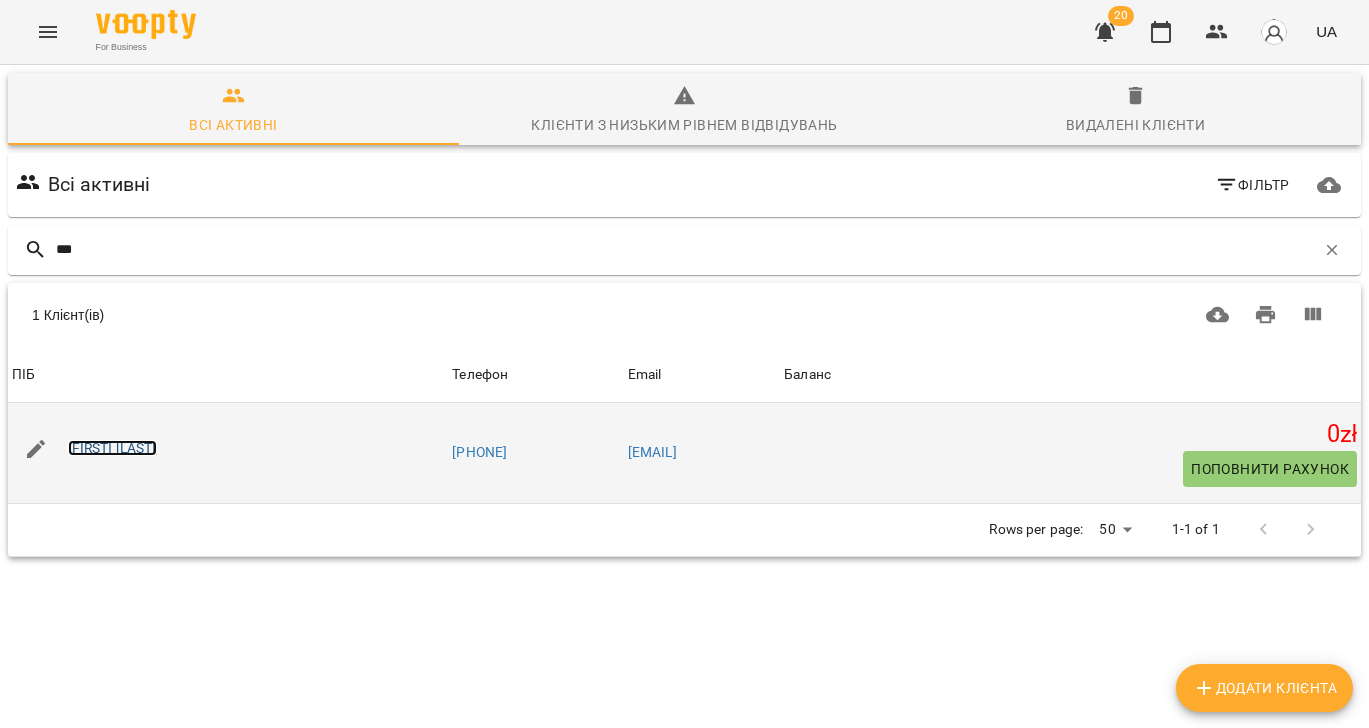 click on "[FIRST] [LAST]" at bounding box center [112, 448] 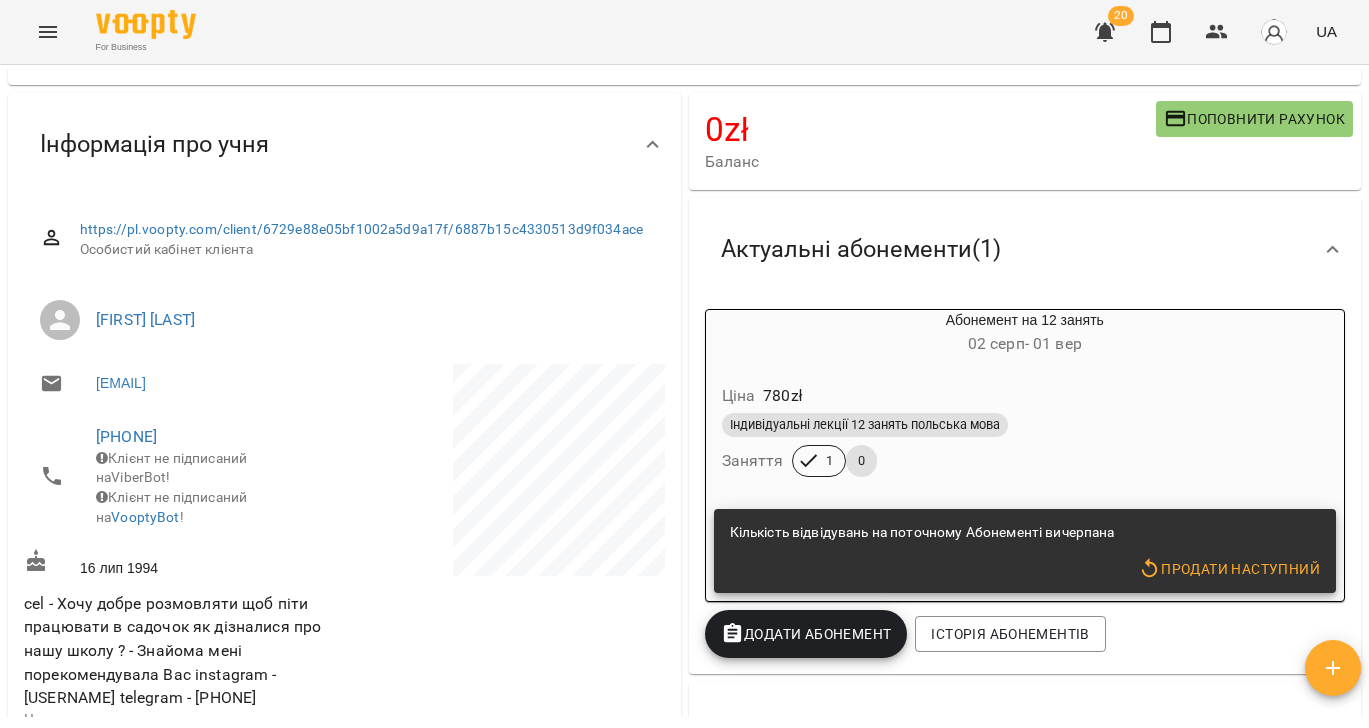 scroll, scrollTop: 0, scrollLeft: 0, axis: both 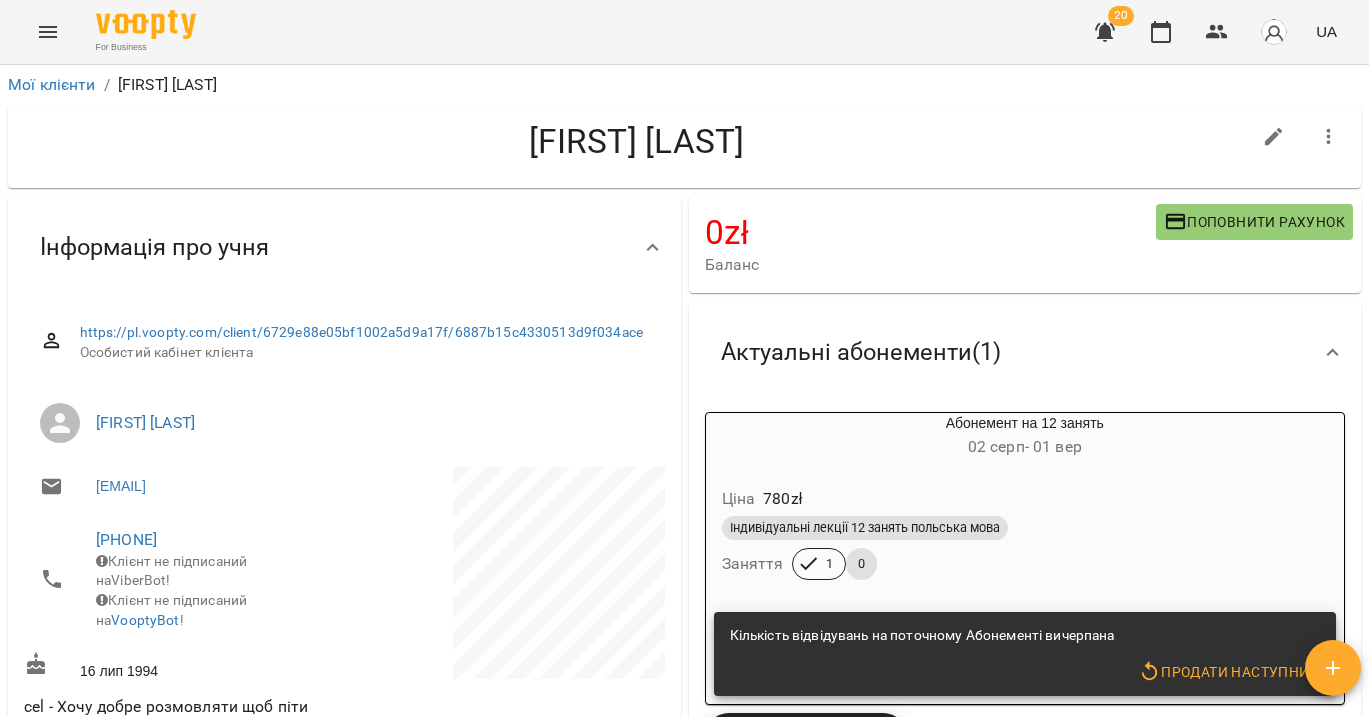 click 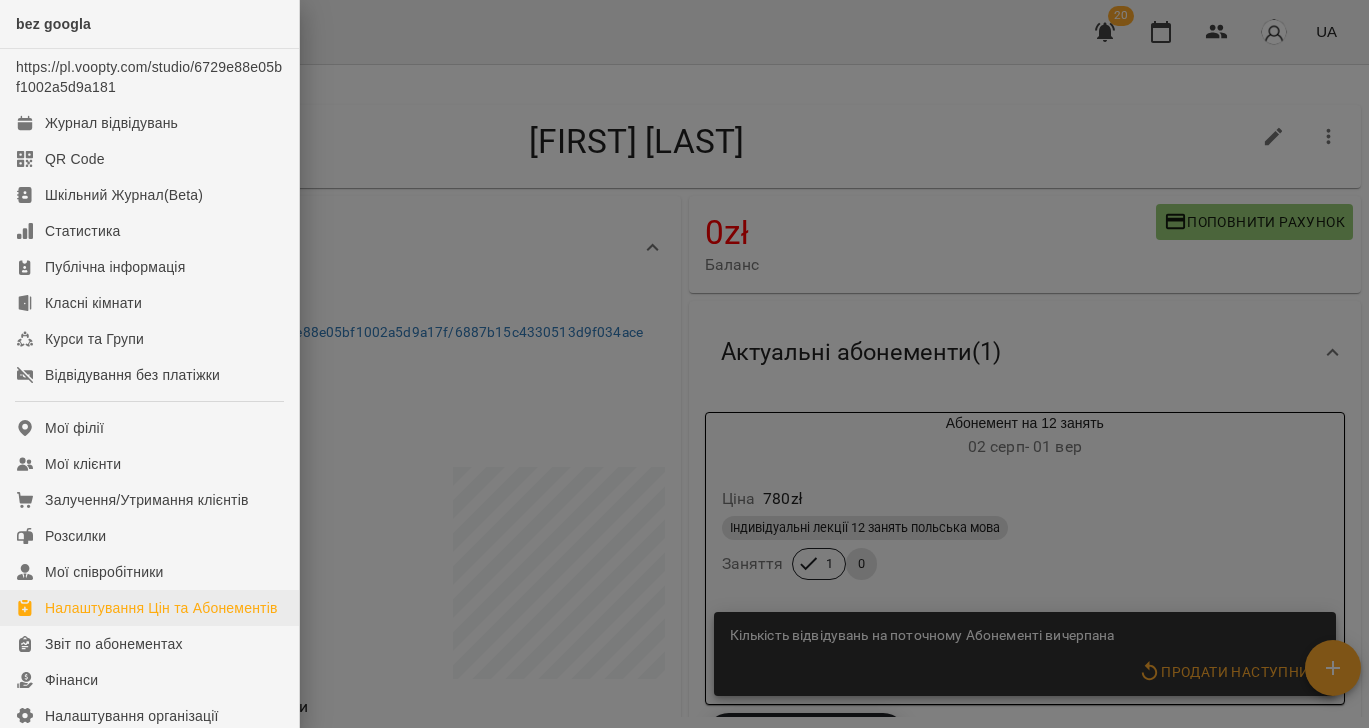 scroll, scrollTop: 62, scrollLeft: 0, axis: vertical 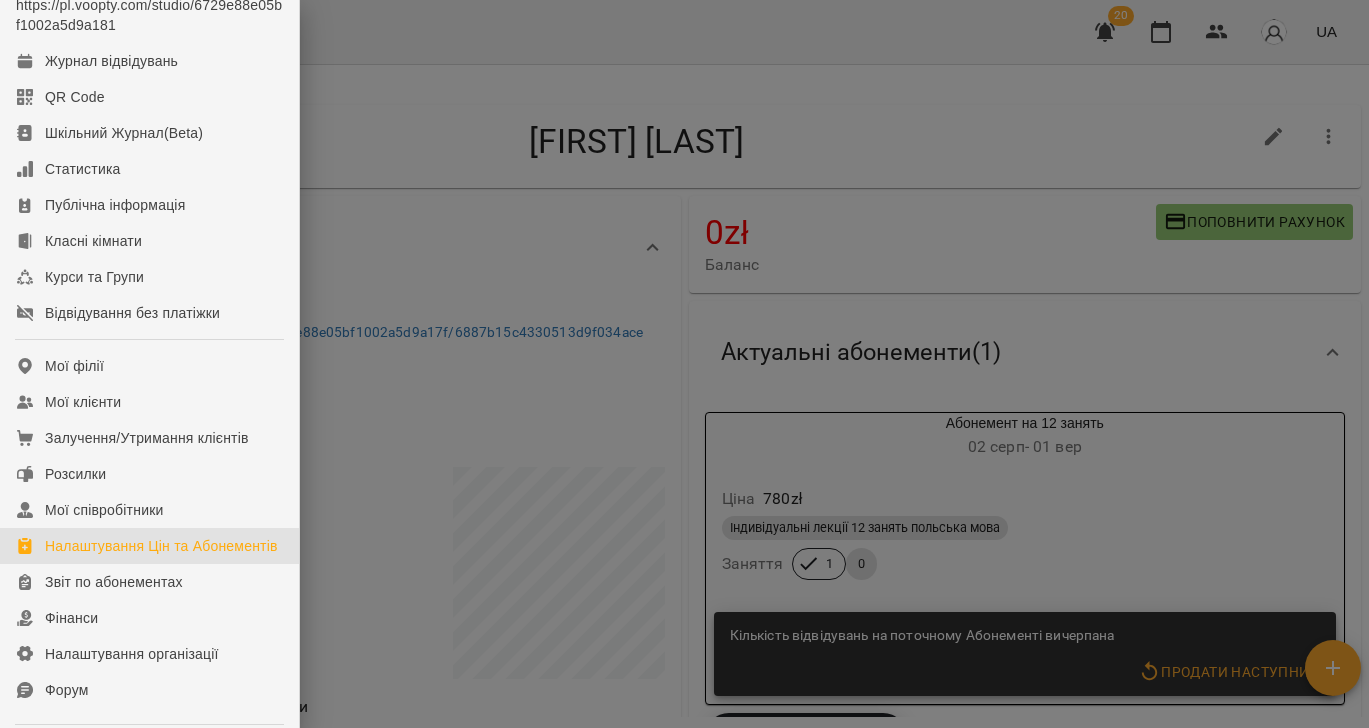 drag, startPoint x: 182, startPoint y: 562, endPoint x: 246, endPoint y: 560, distance: 64.03124 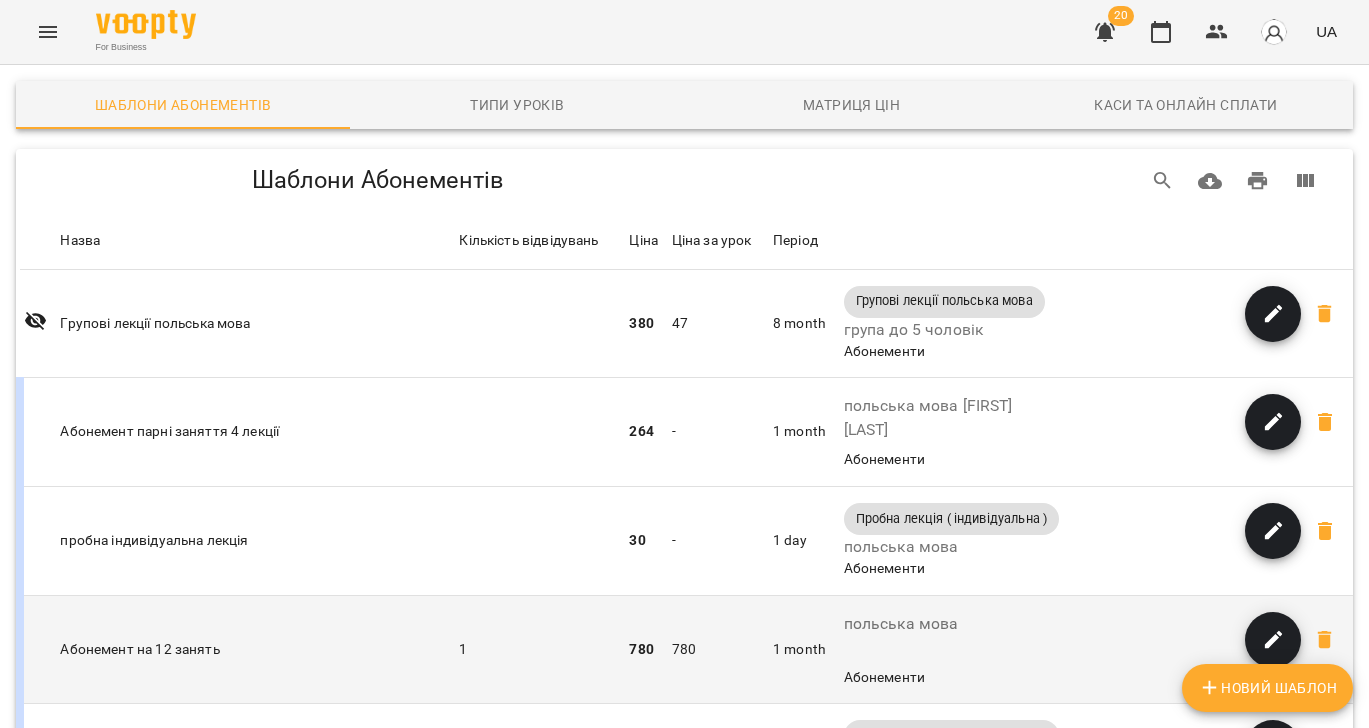 scroll, scrollTop: 56, scrollLeft: 0, axis: vertical 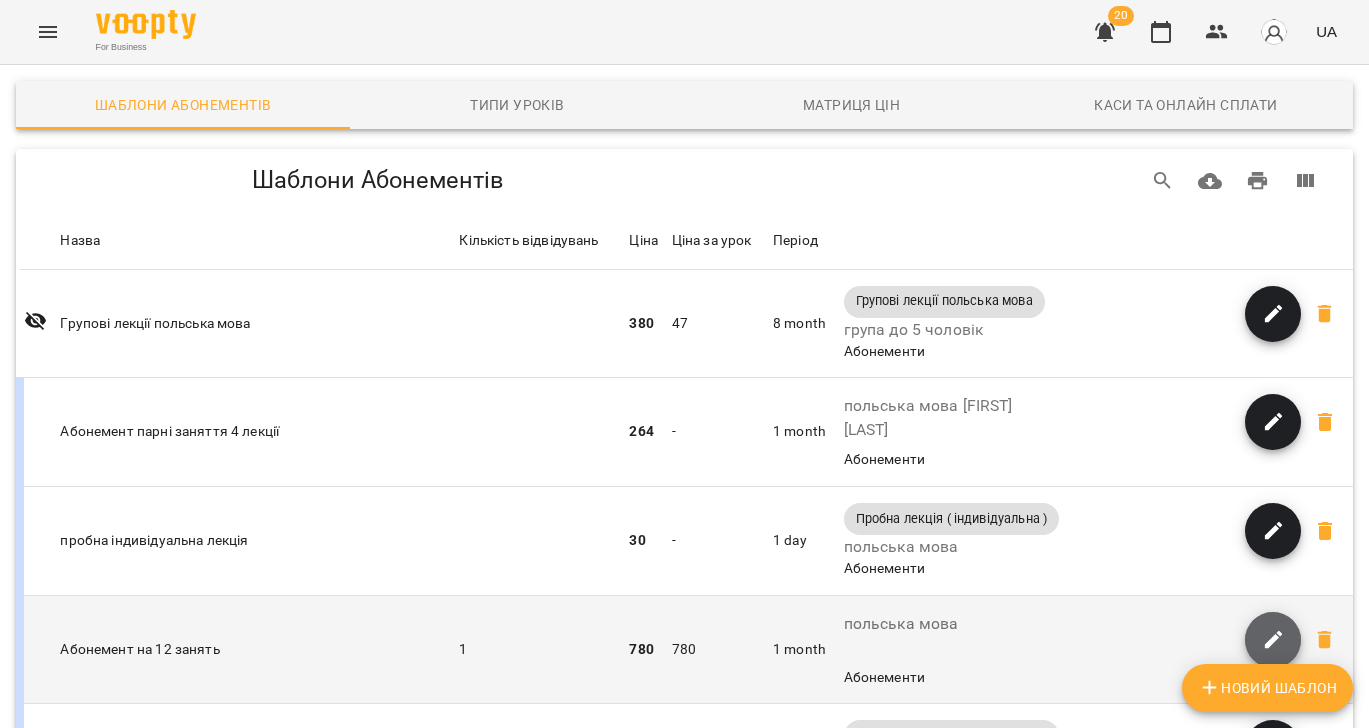 click 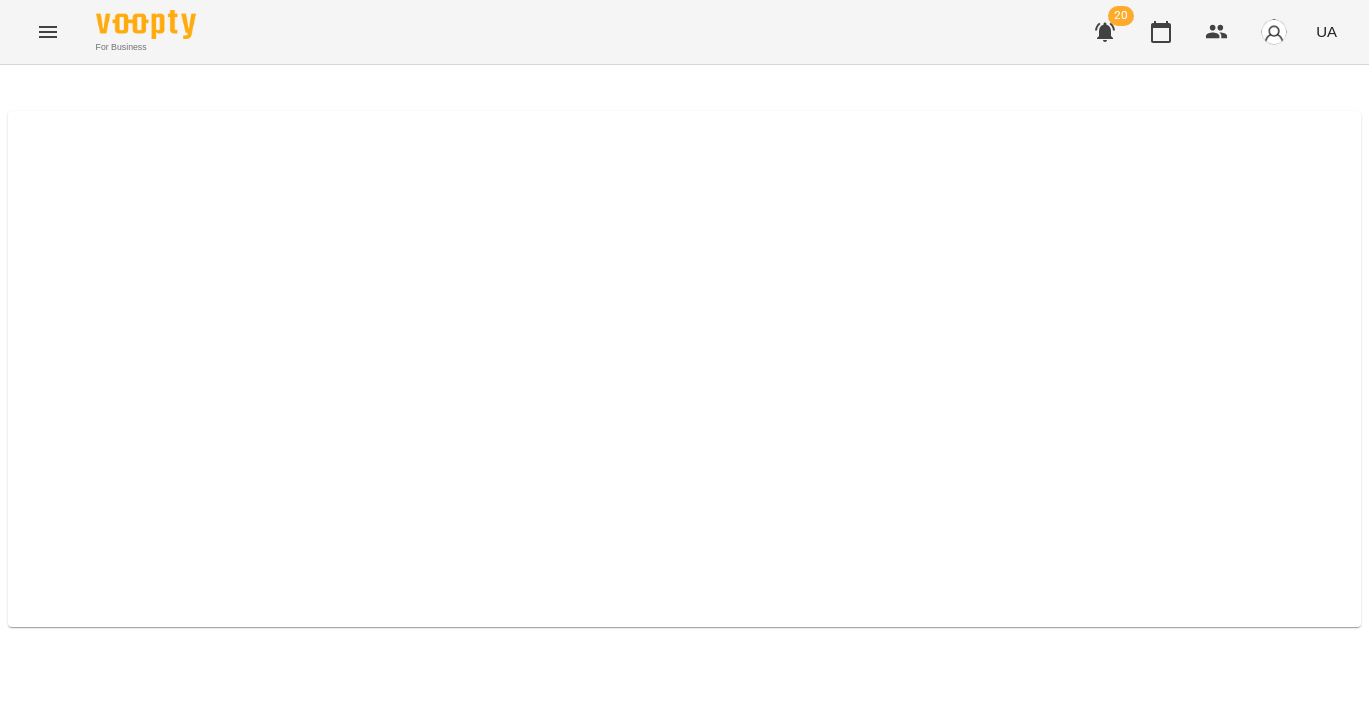 select on "*****" 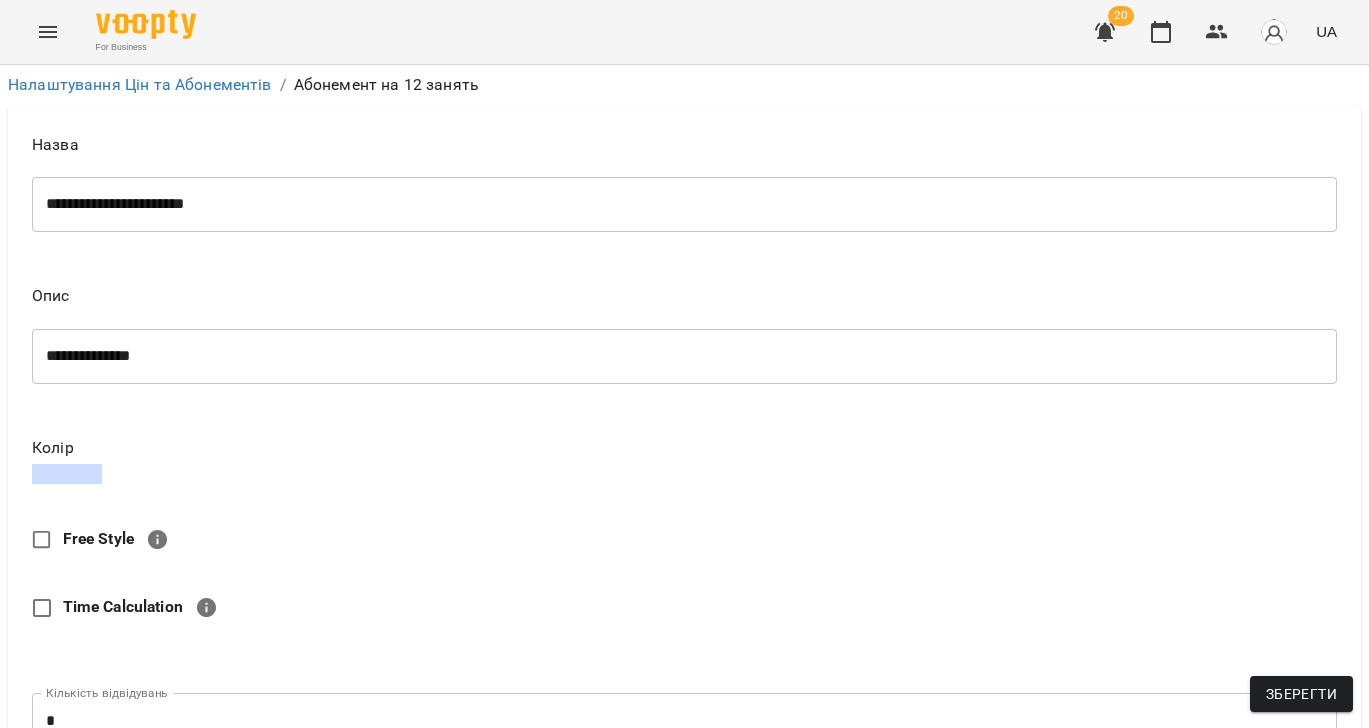scroll, scrollTop: 435, scrollLeft: 0, axis: vertical 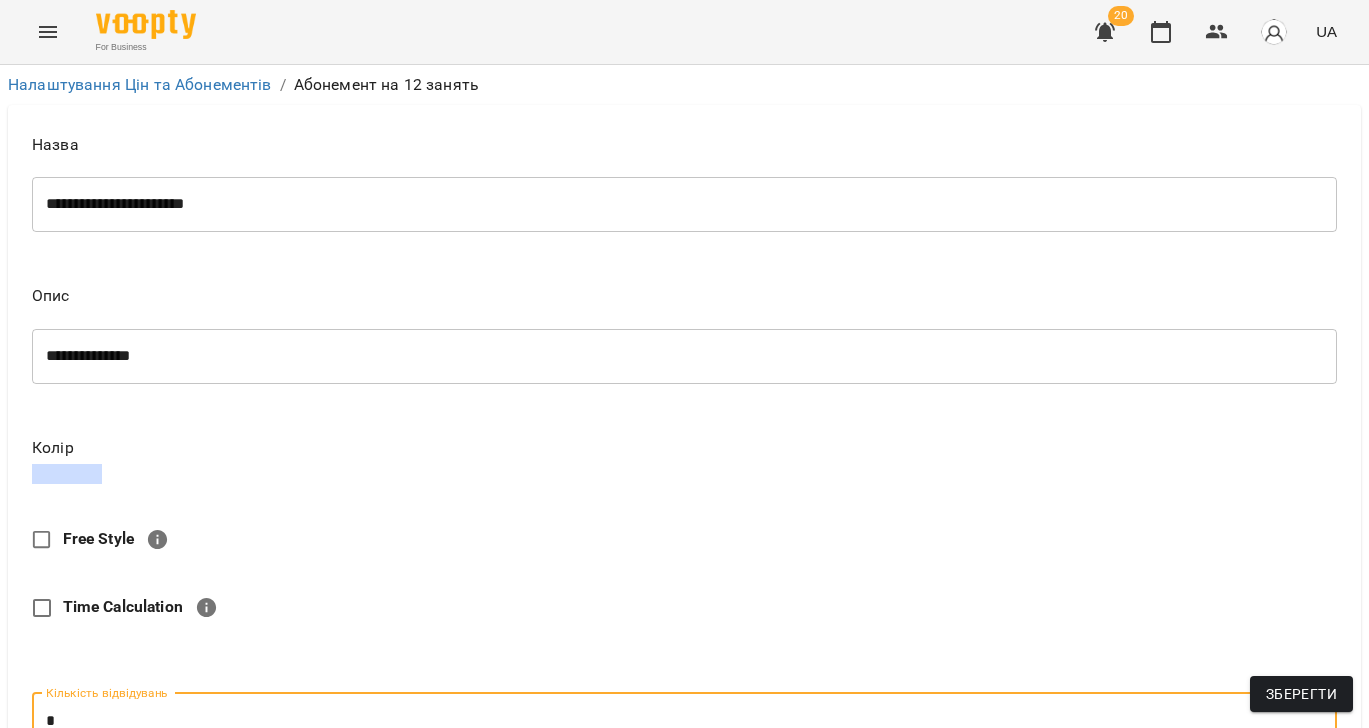 type on "**" 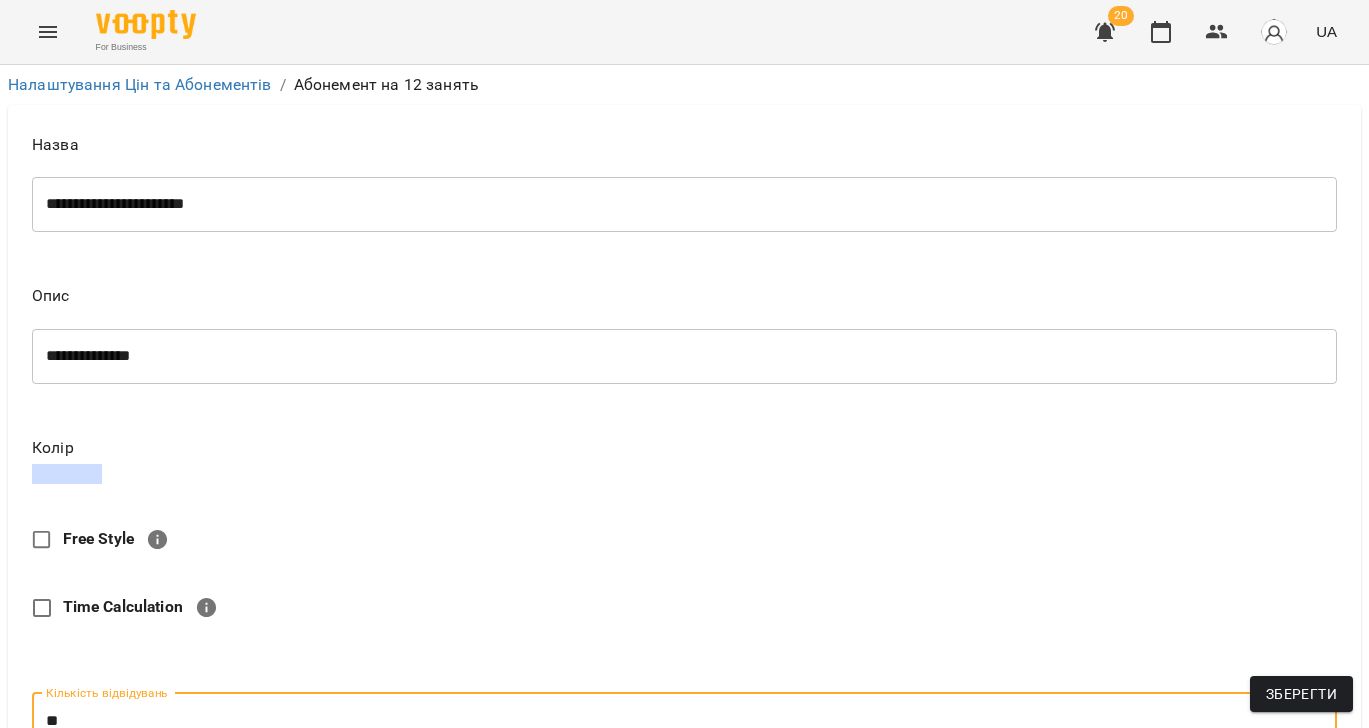 scroll, scrollTop: 1009, scrollLeft: 0, axis: vertical 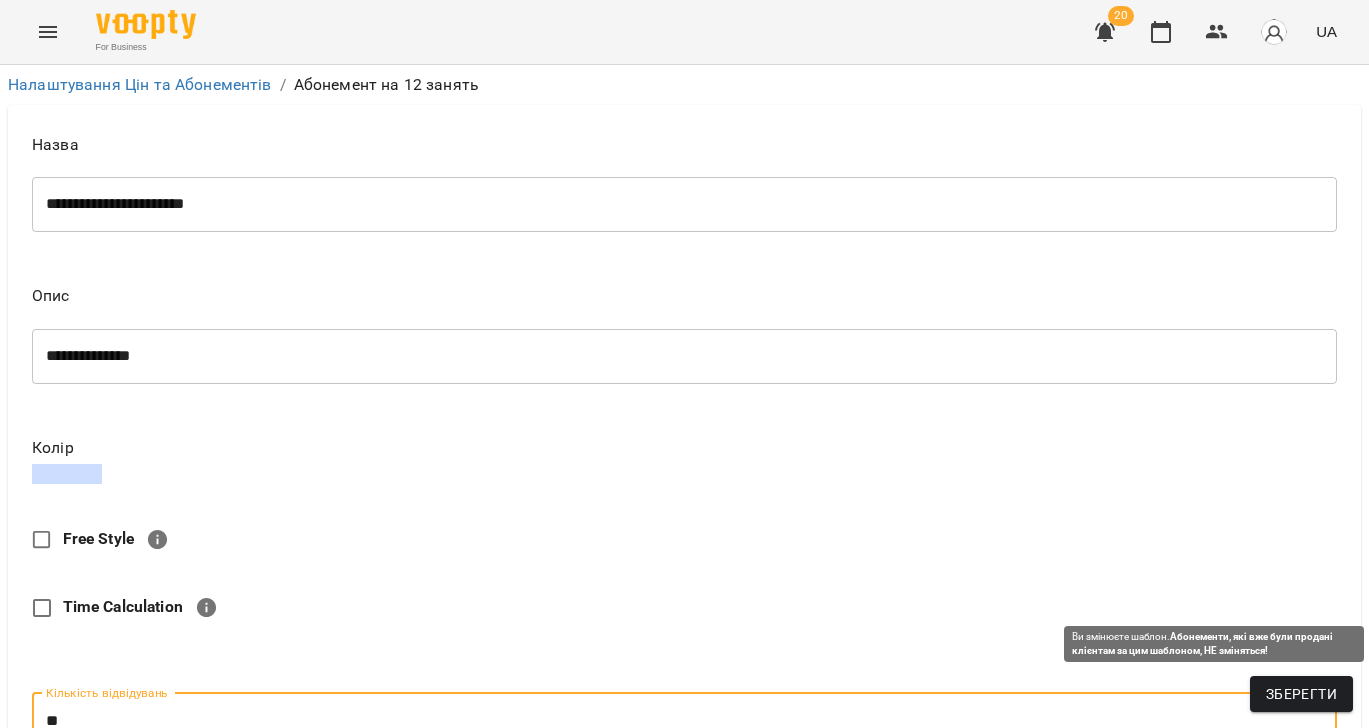 type on "**" 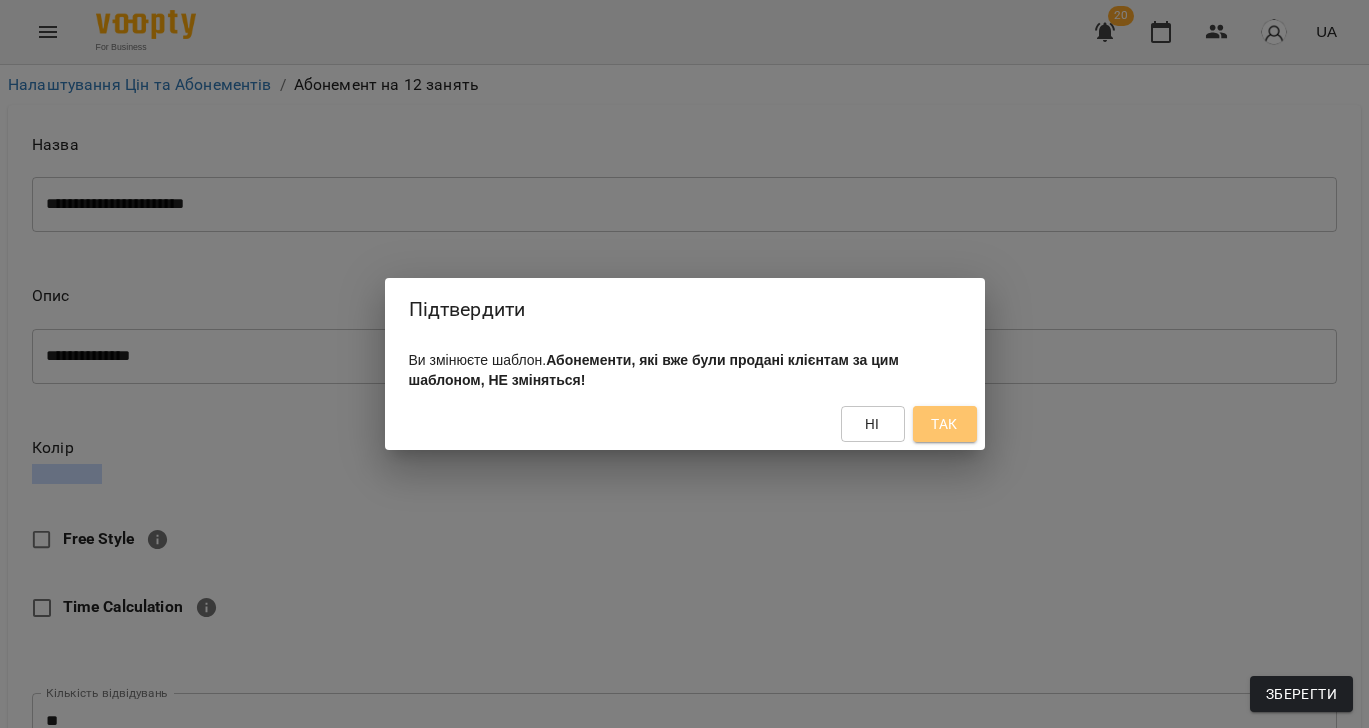 drag, startPoint x: 947, startPoint y: 433, endPoint x: 922, endPoint y: 440, distance: 25.96151 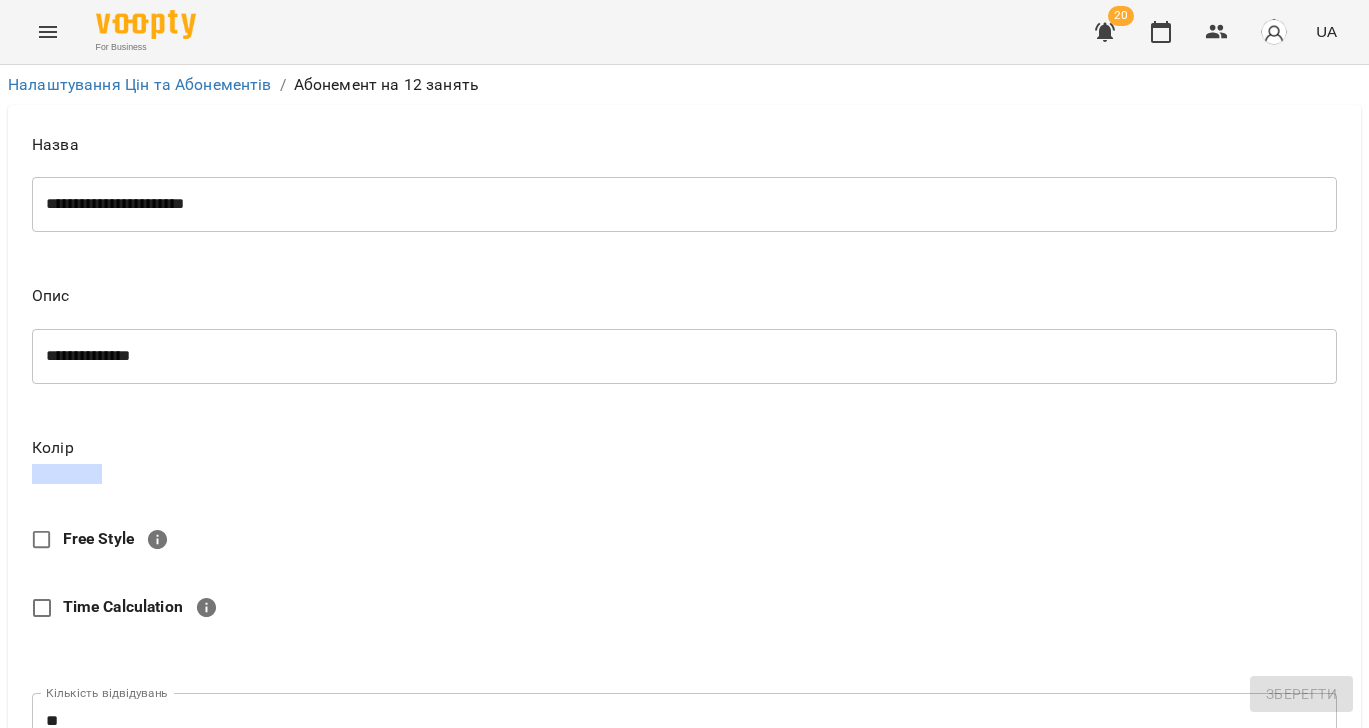 scroll, scrollTop: 0, scrollLeft: 0, axis: both 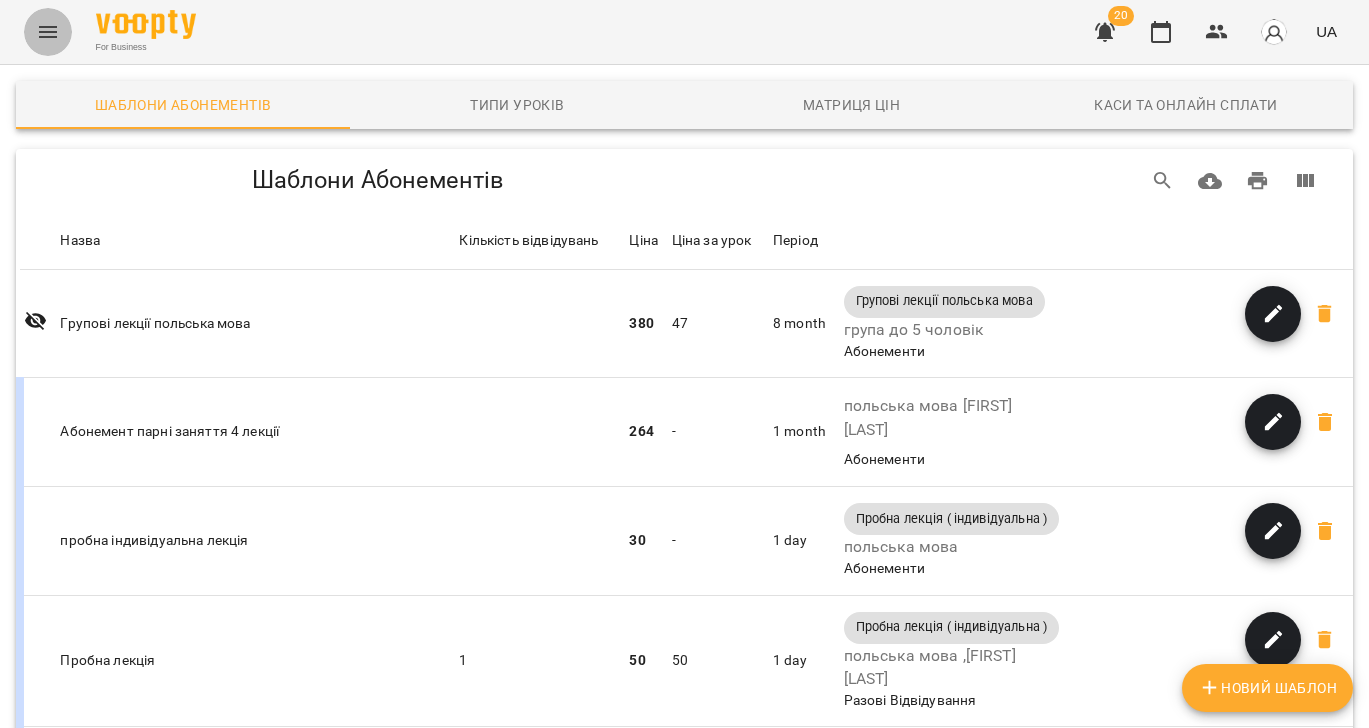 click 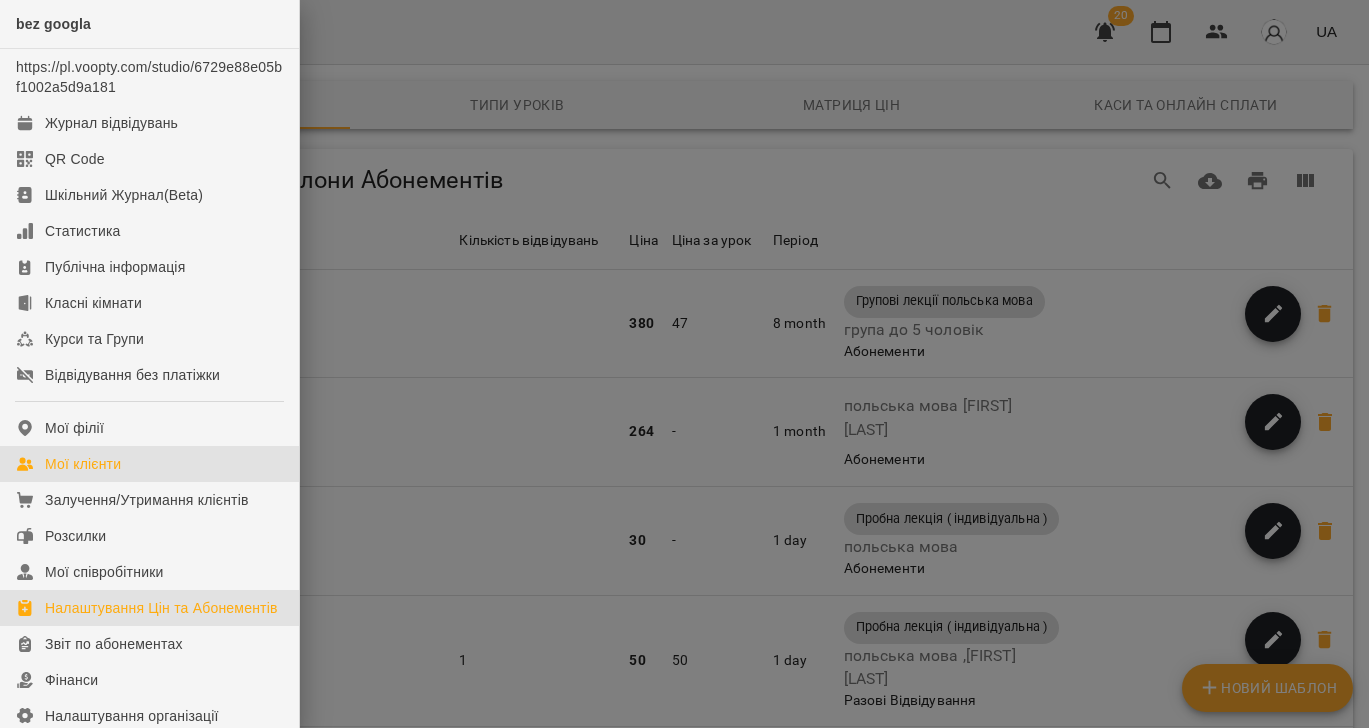 click on "Мої клієнти" at bounding box center (83, 464) 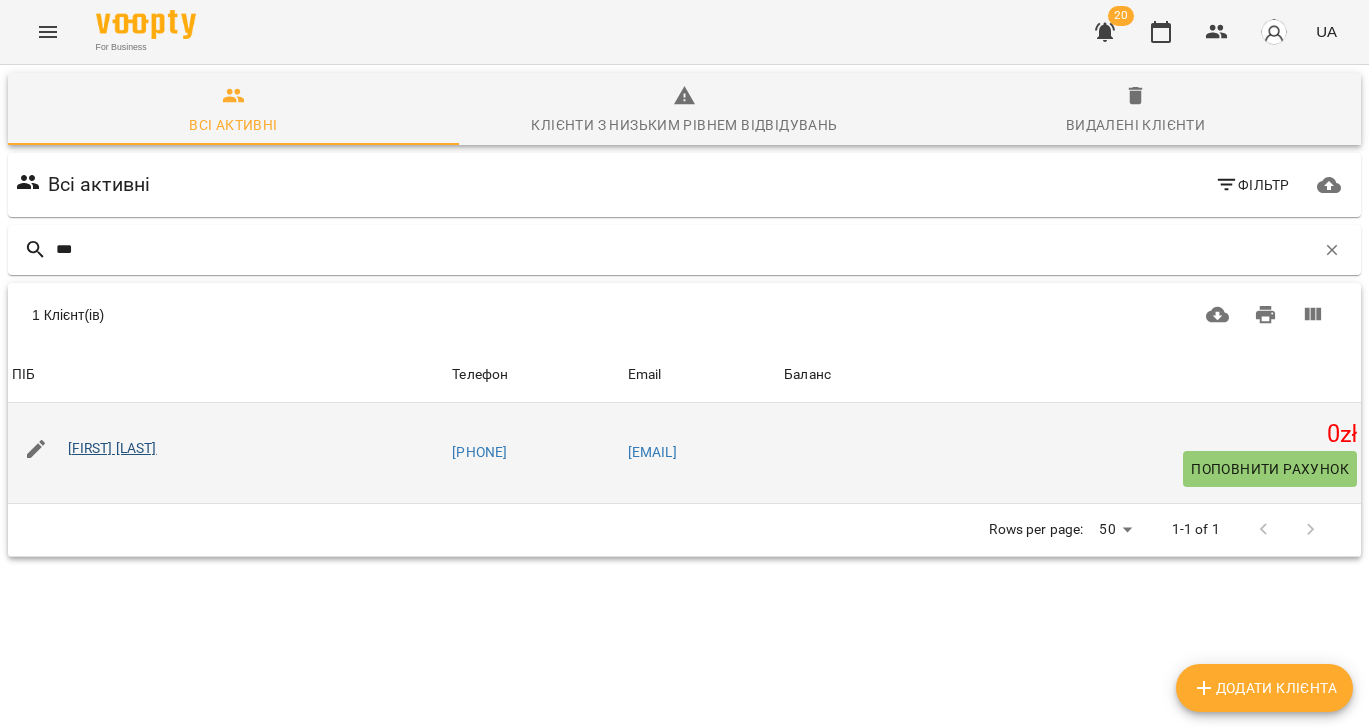 type on "***" 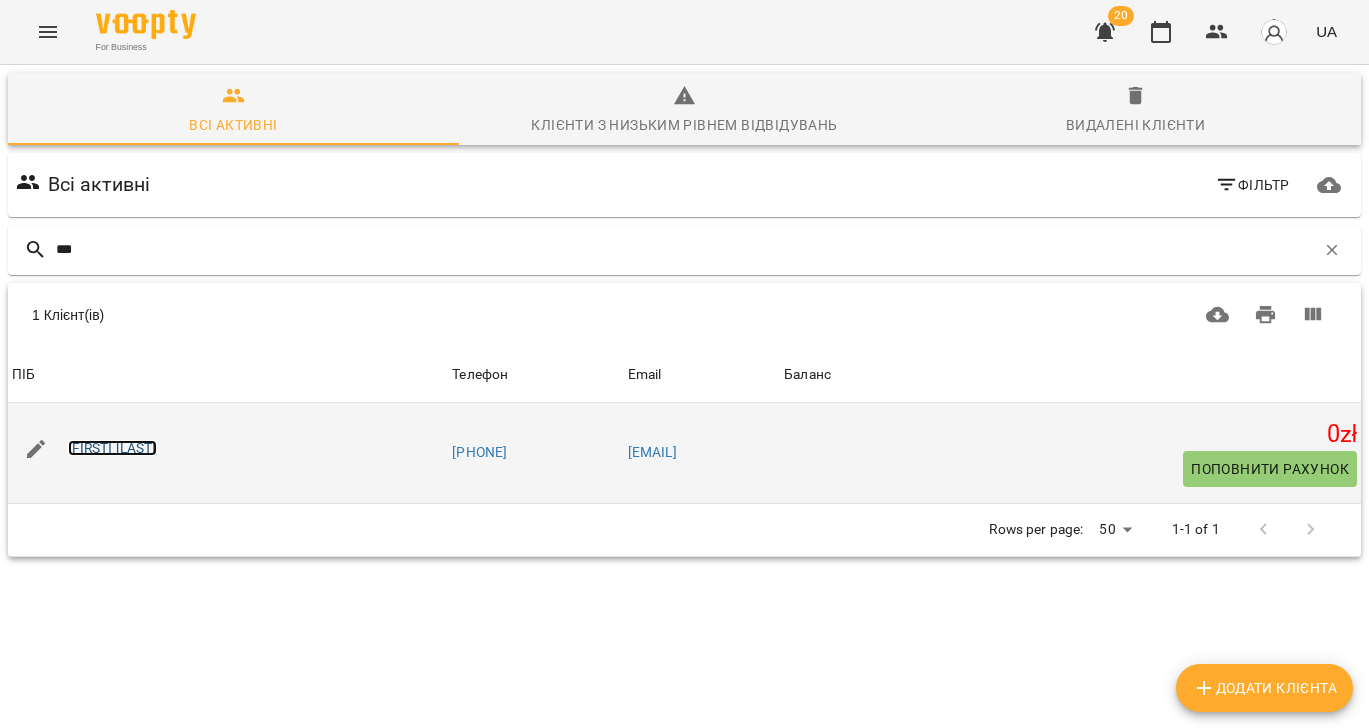 click on "[FIRST] [LAST]" at bounding box center (112, 448) 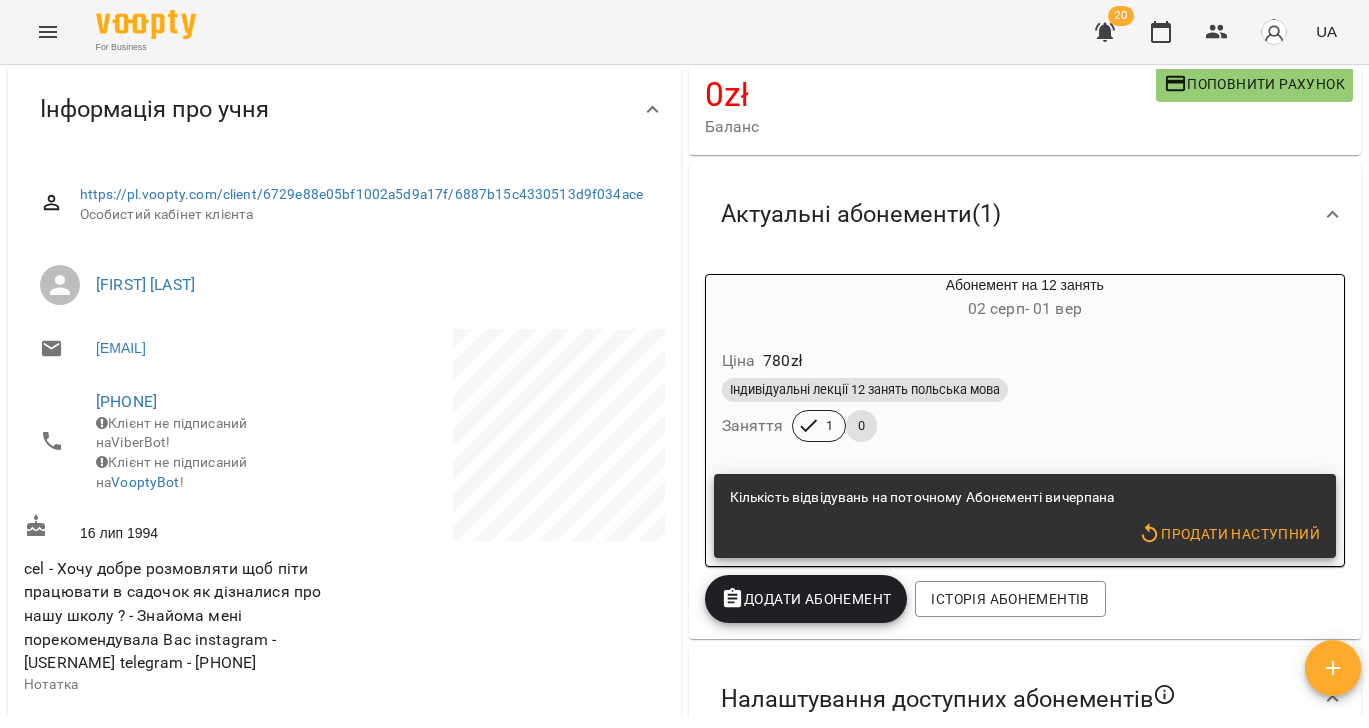 scroll, scrollTop: 129, scrollLeft: 0, axis: vertical 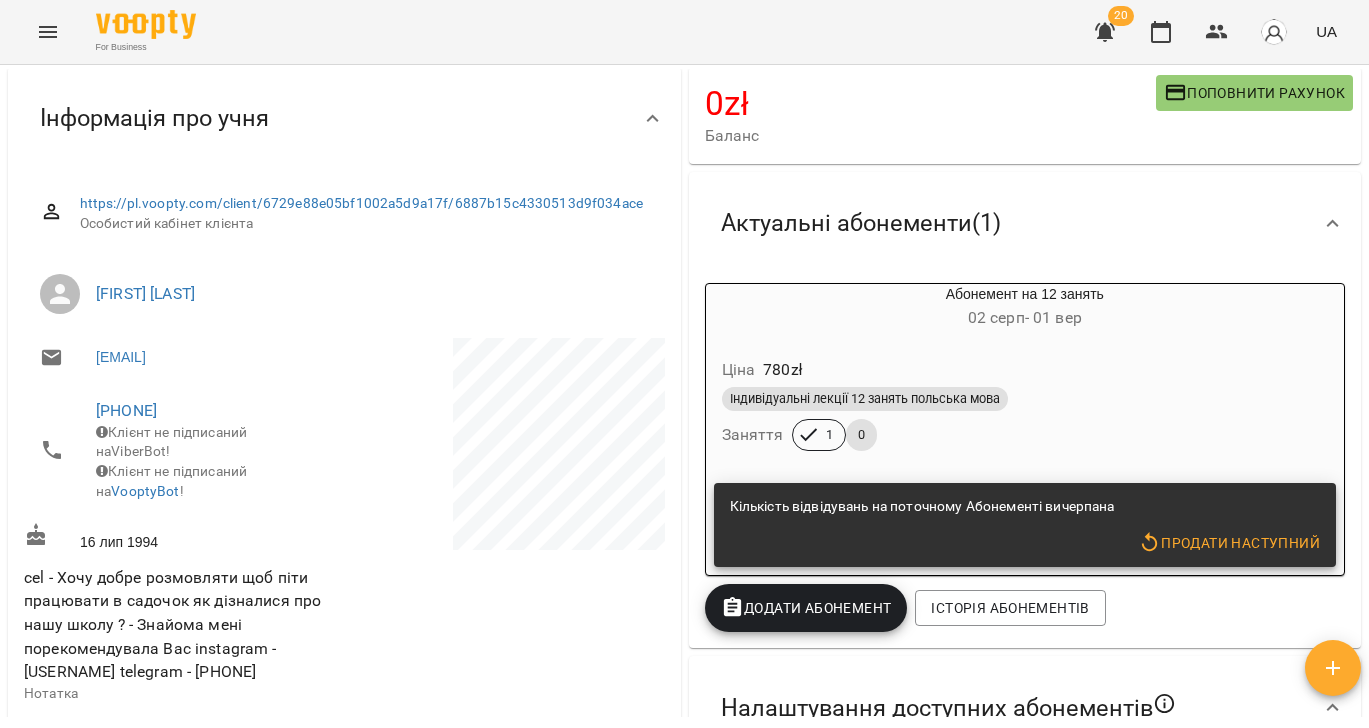 click on "Індивідуальні лекції 12 занять польська мова  Заняття 1 0" at bounding box center [1025, 419] 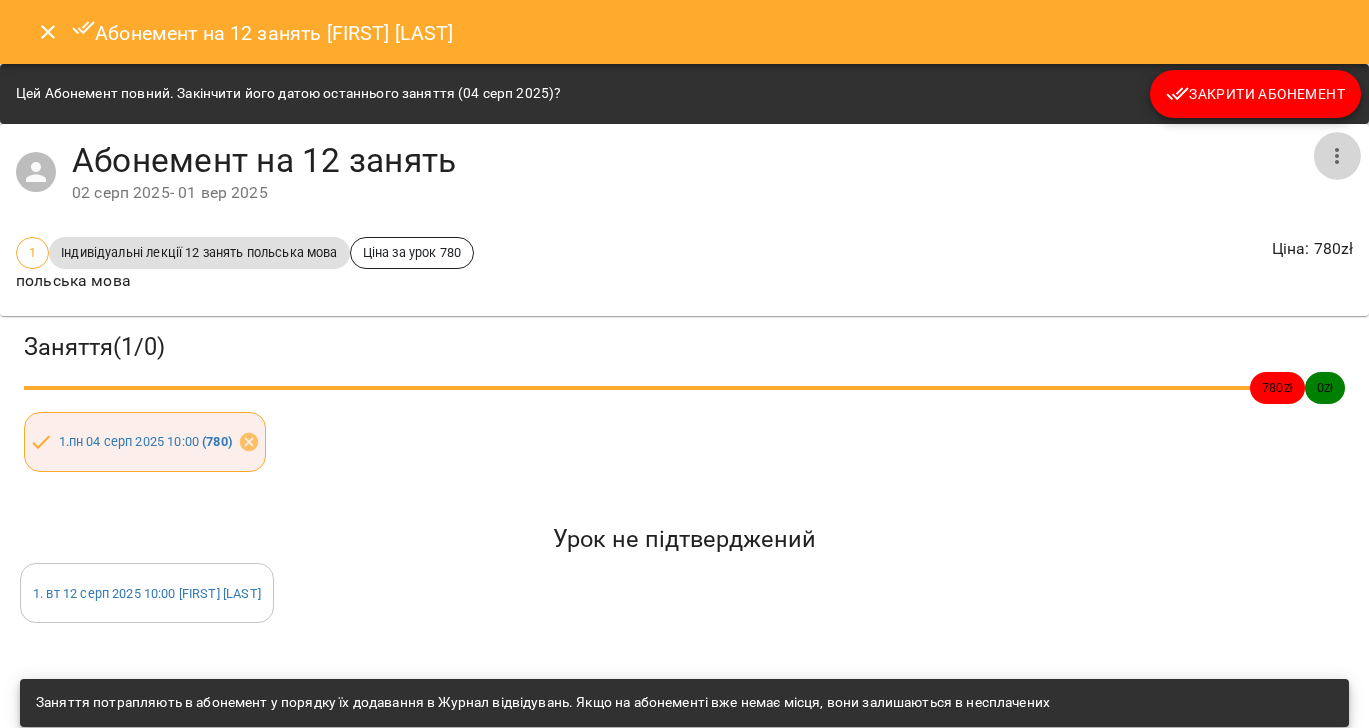 click 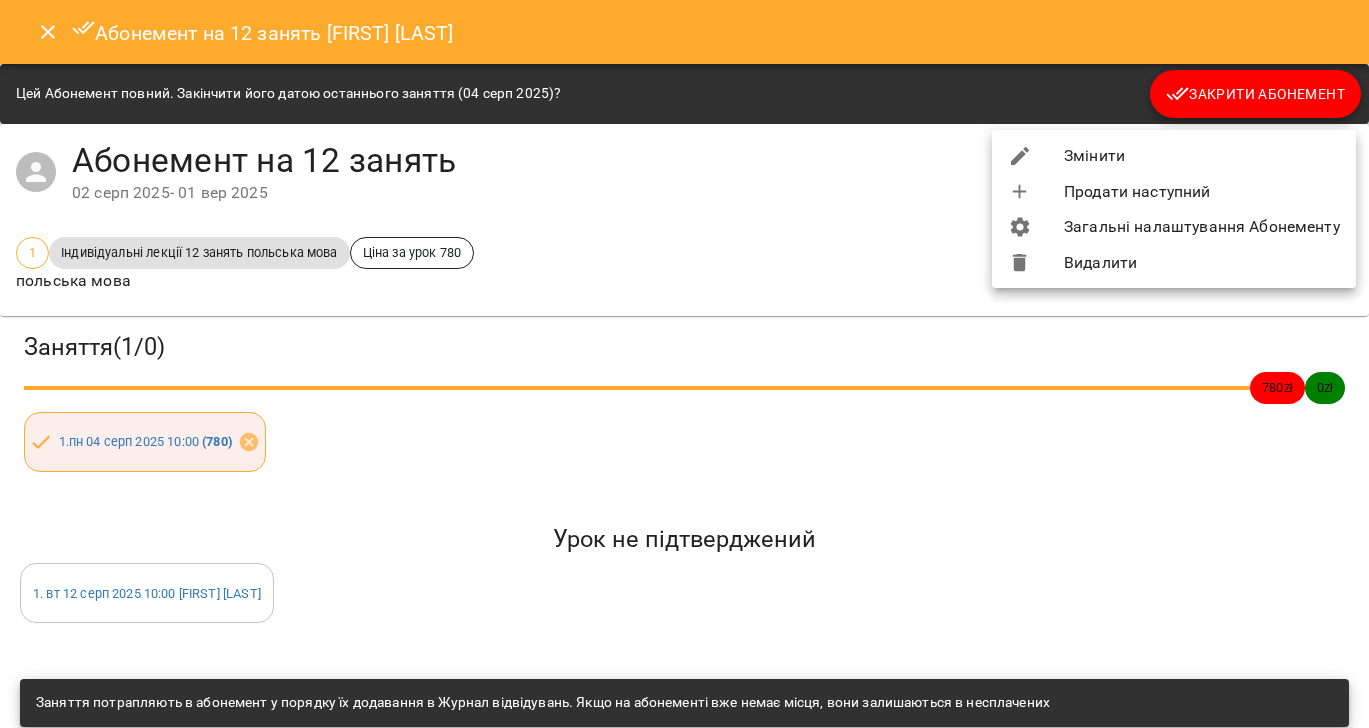 drag, startPoint x: 1111, startPoint y: 148, endPoint x: 994, endPoint y: 230, distance: 142.87407 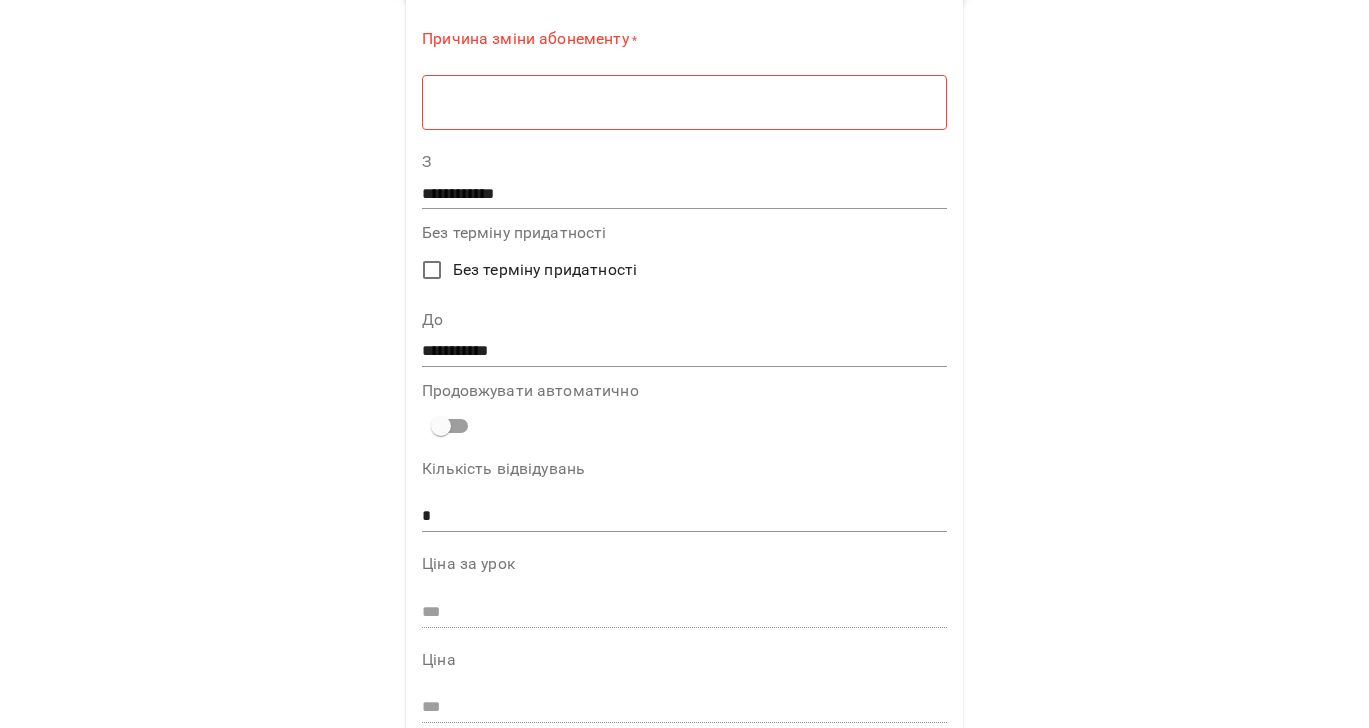 scroll, scrollTop: 150, scrollLeft: 0, axis: vertical 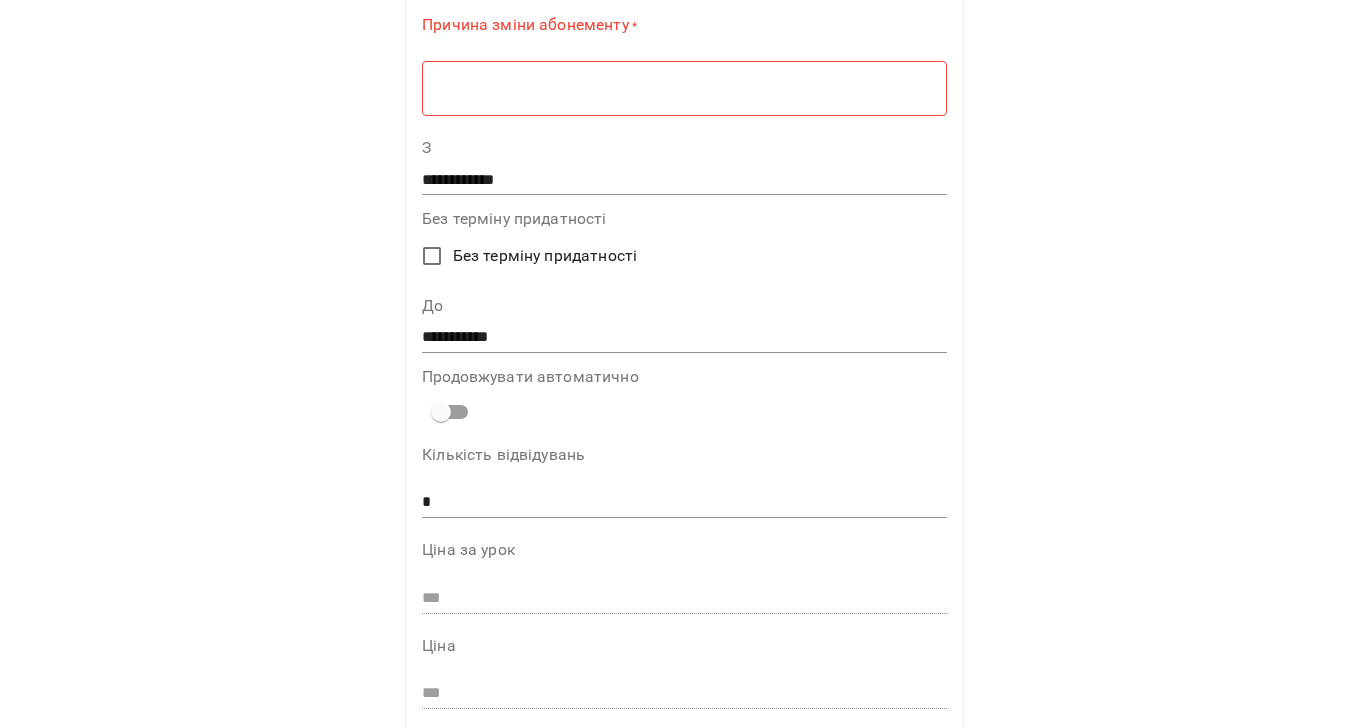click on "*" at bounding box center (684, 503) 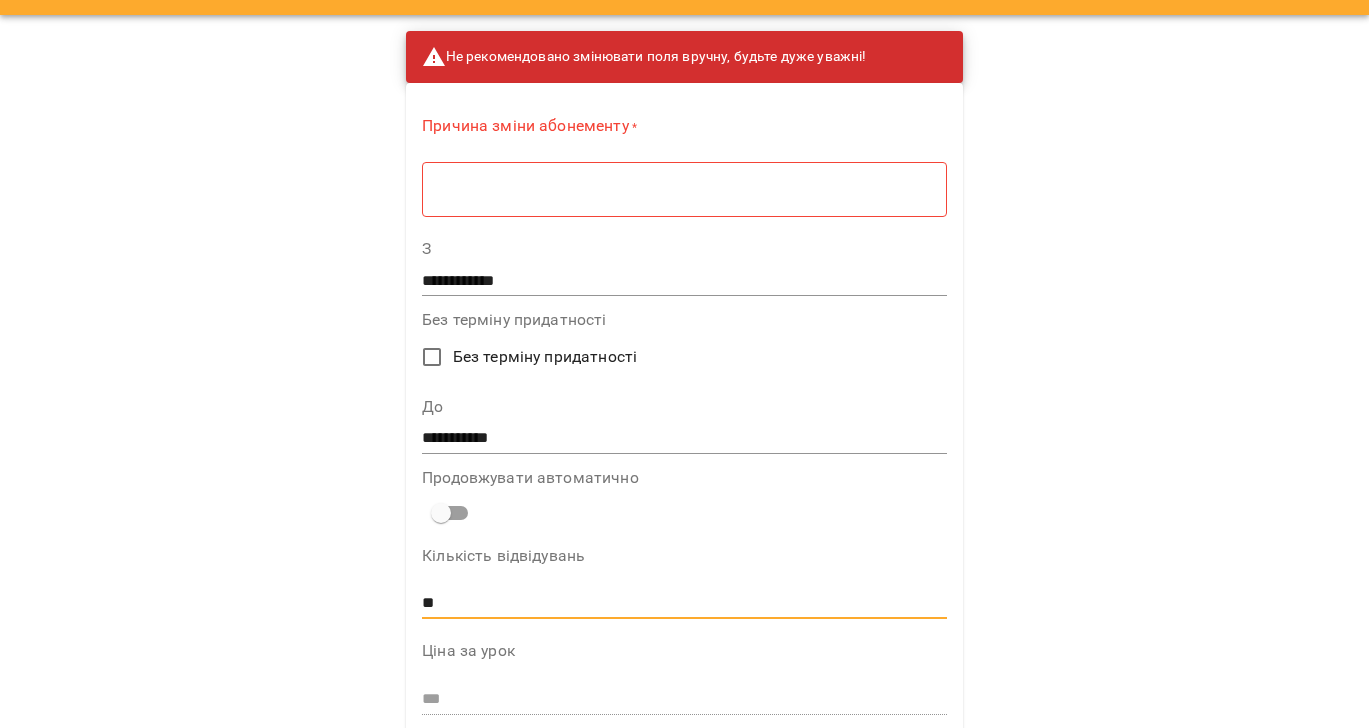 scroll, scrollTop: 0, scrollLeft: 0, axis: both 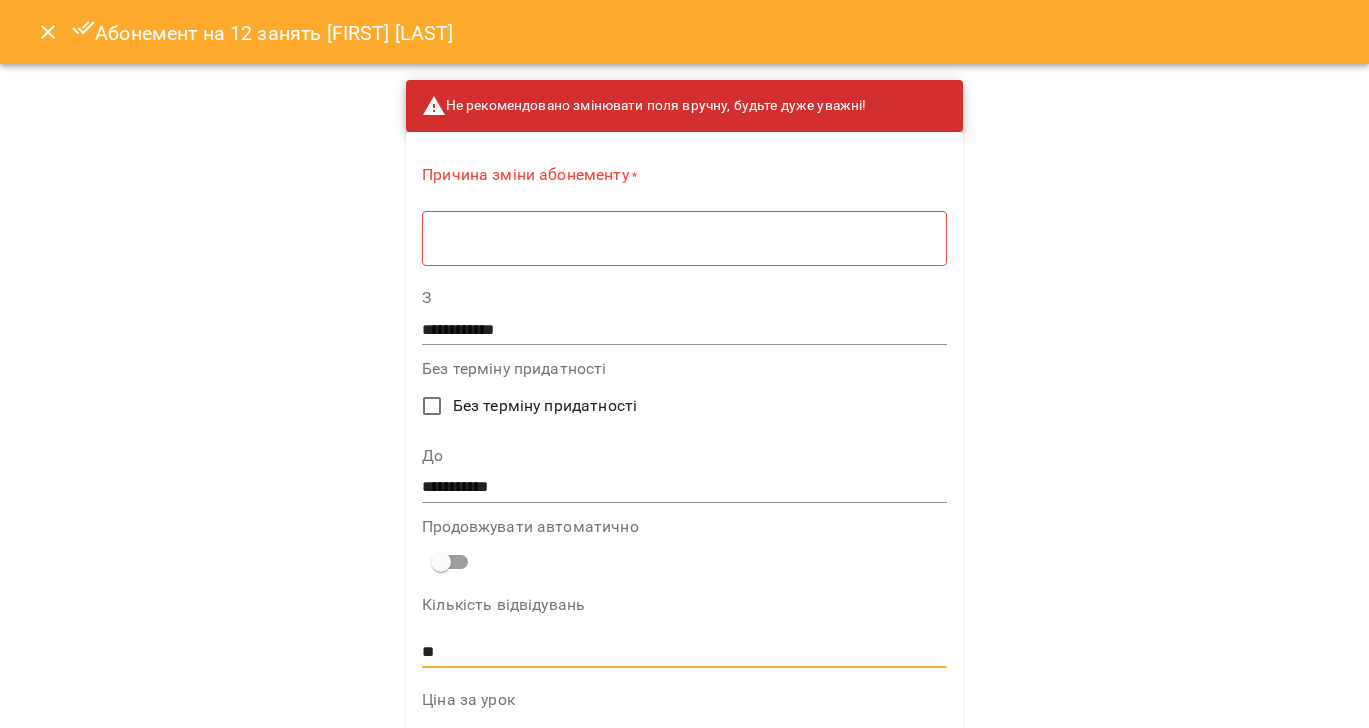 type on "**" 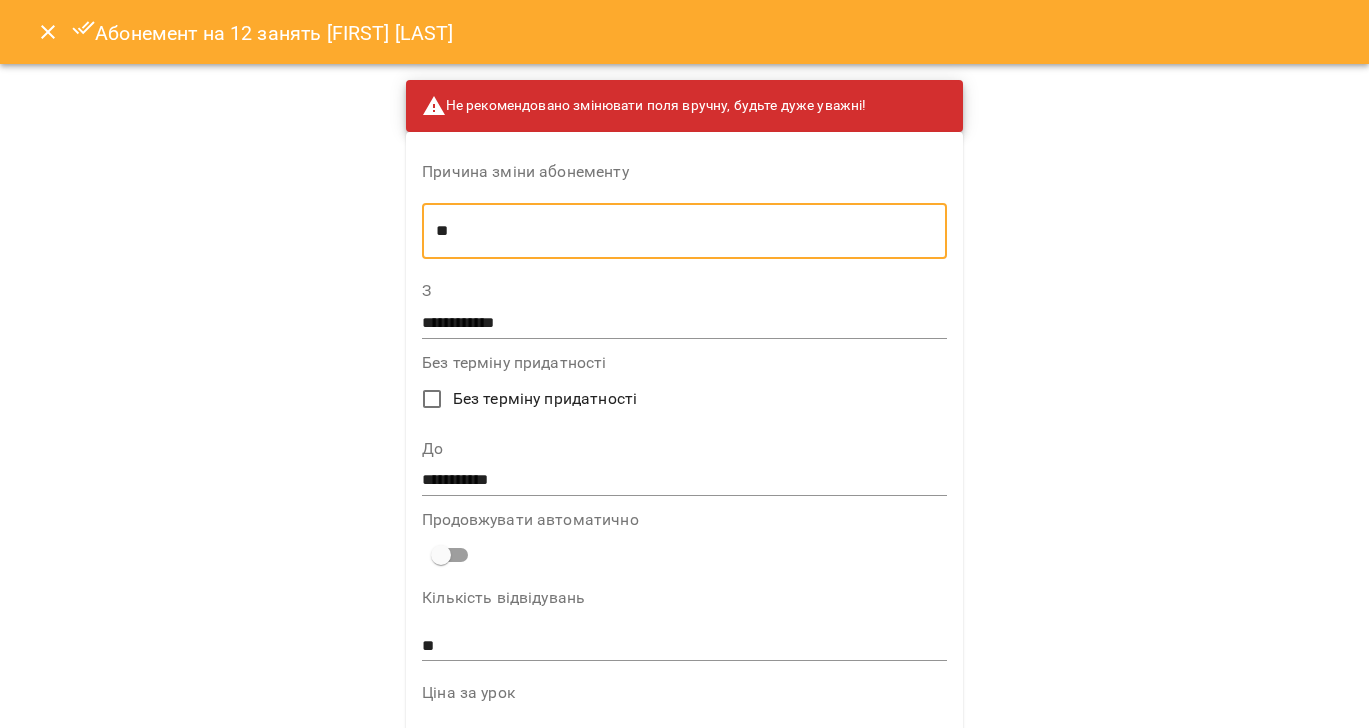type on "*" 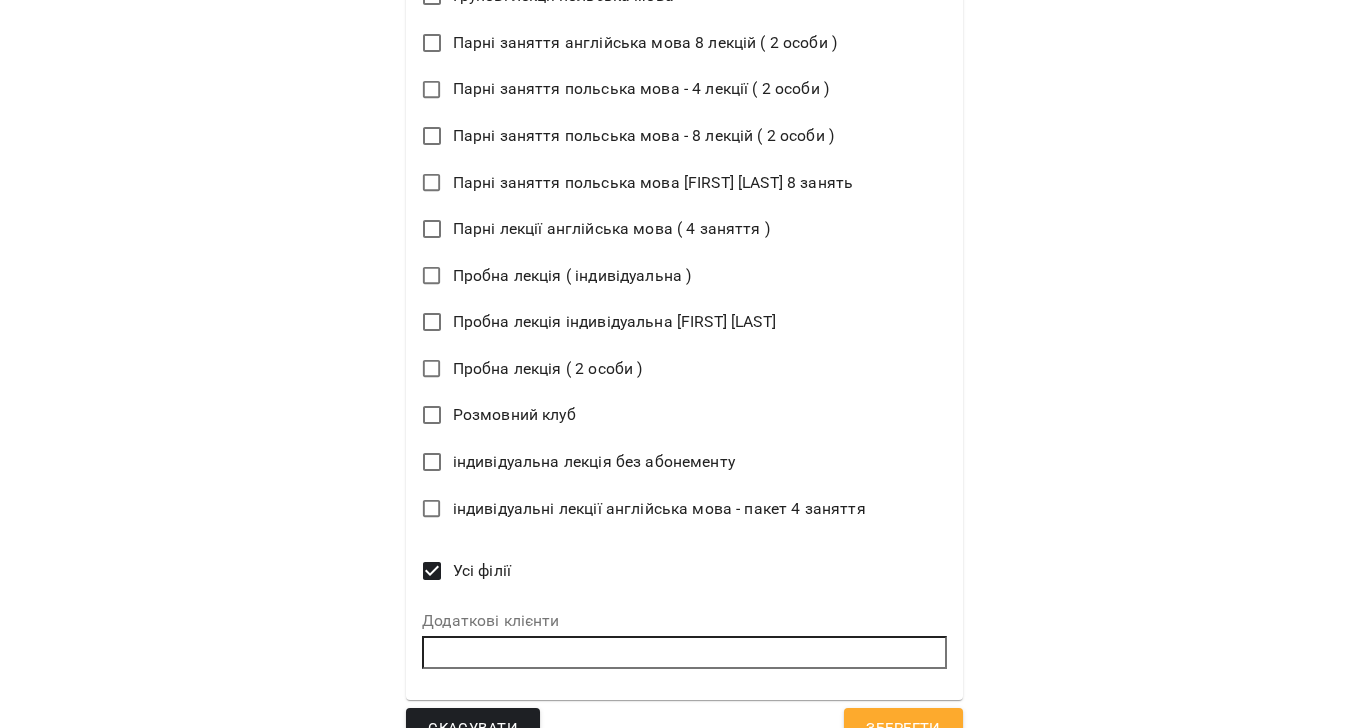 scroll, scrollTop: 1335, scrollLeft: 0, axis: vertical 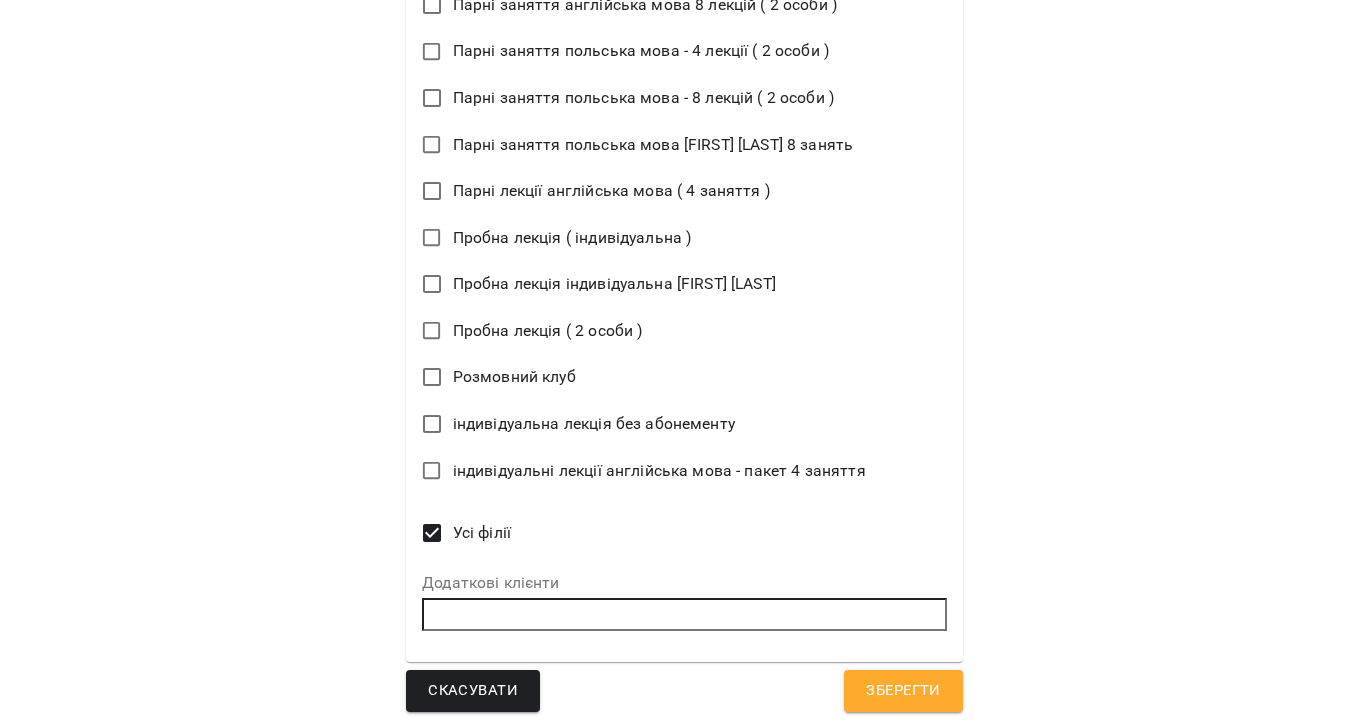 type on "**********" 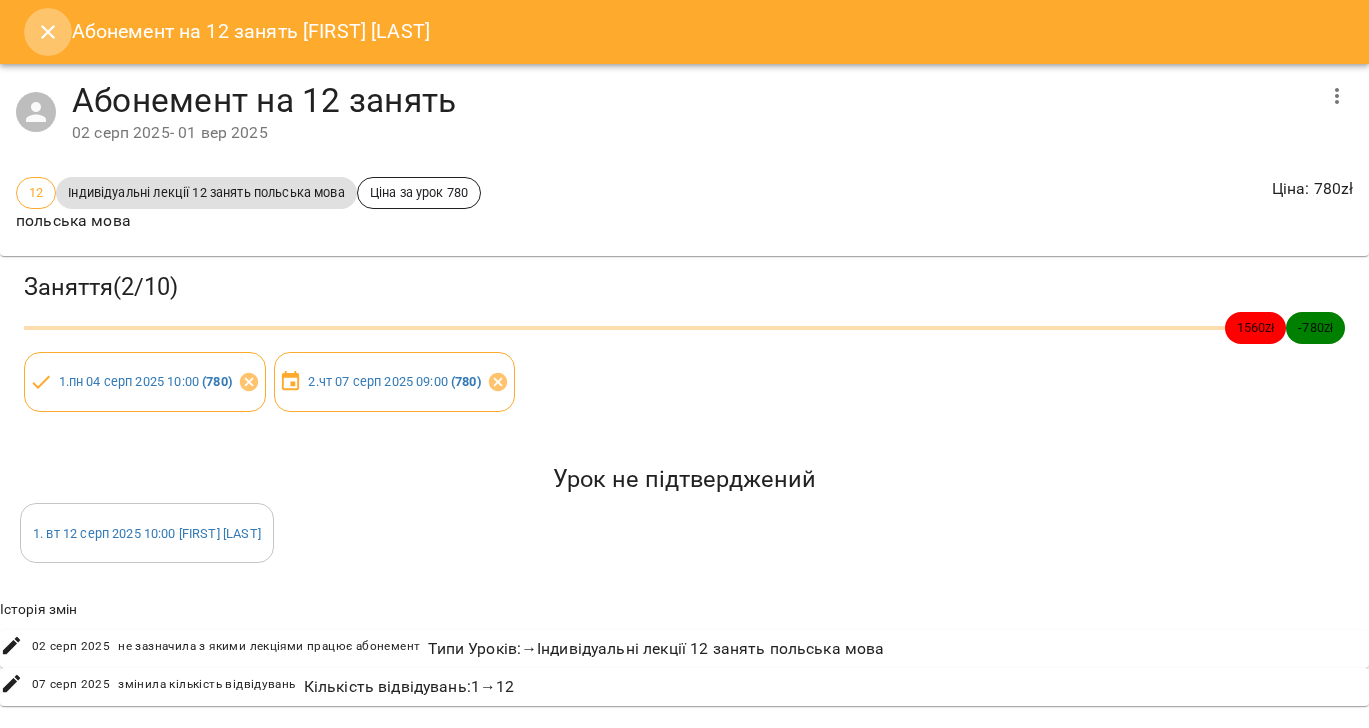drag, startPoint x: 44, startPoint y: 20, endPoint x: 67, endPoint y: 82, distance: 66.12866 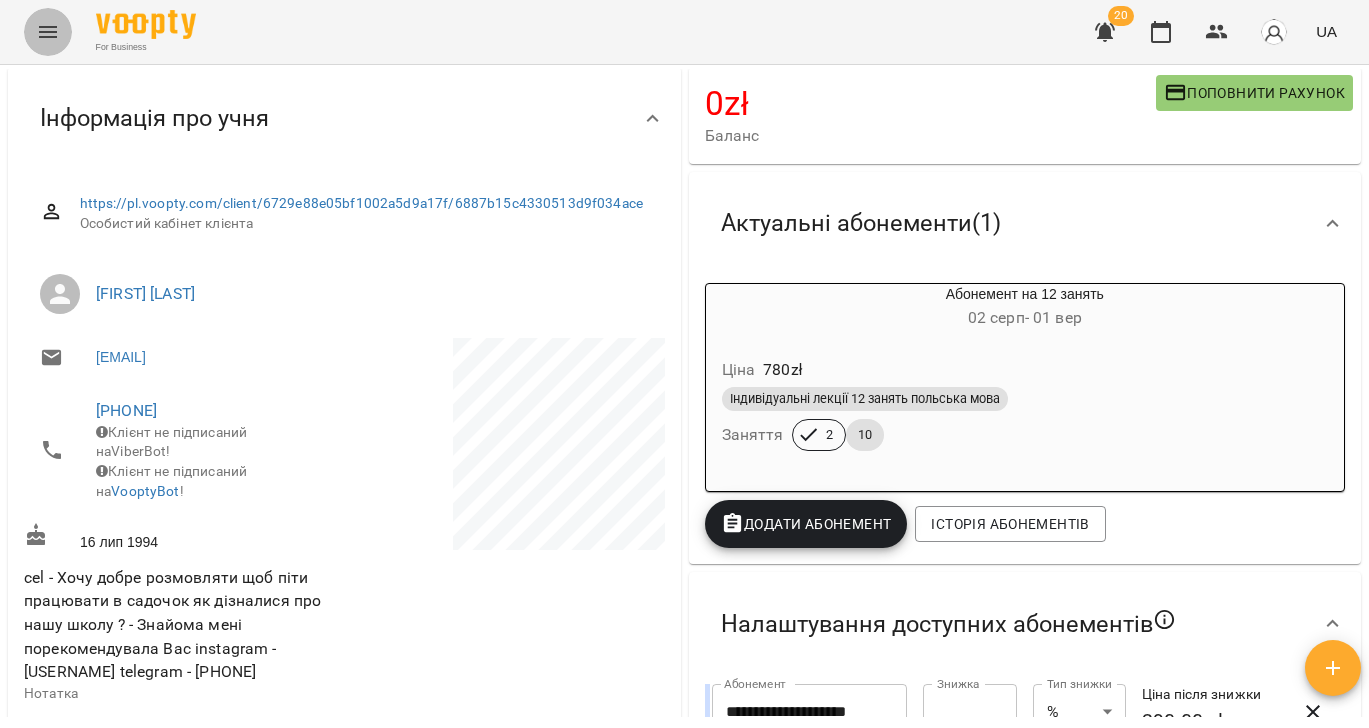 click 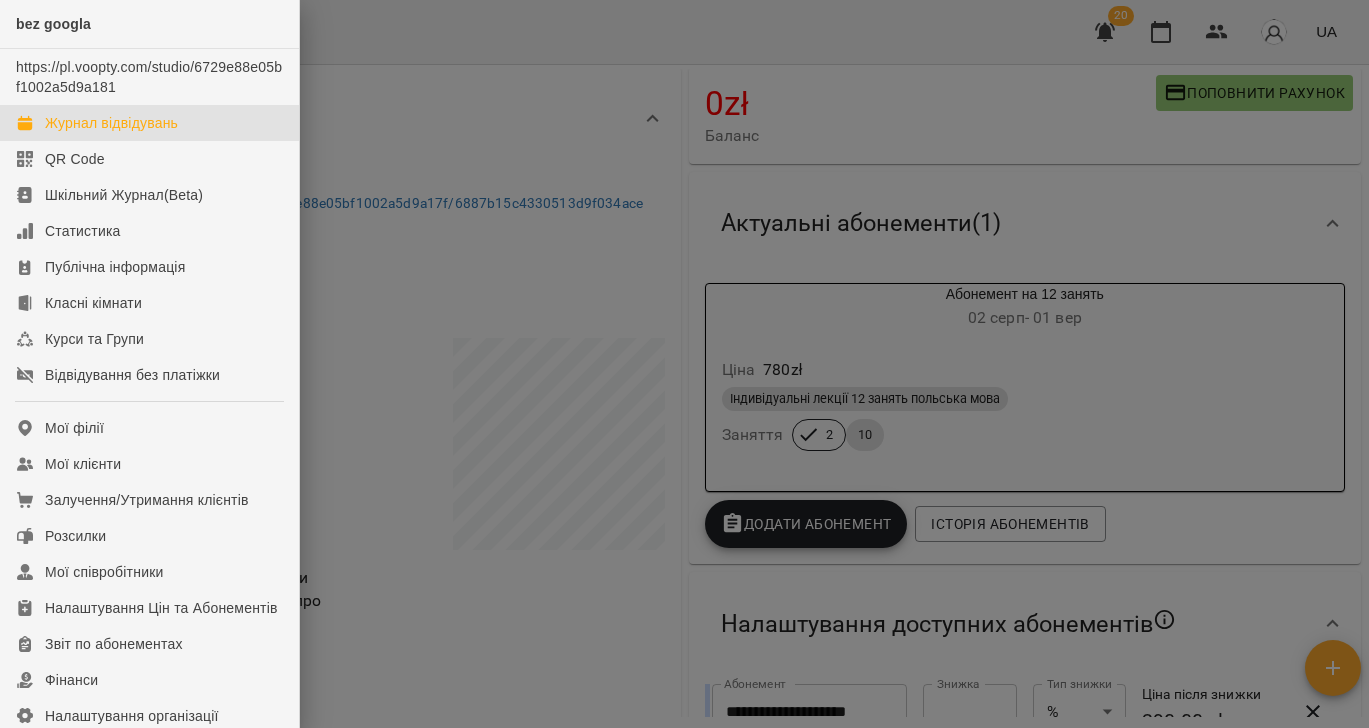 click on "Журнал відвідувань" at bounding box center (149, 123) 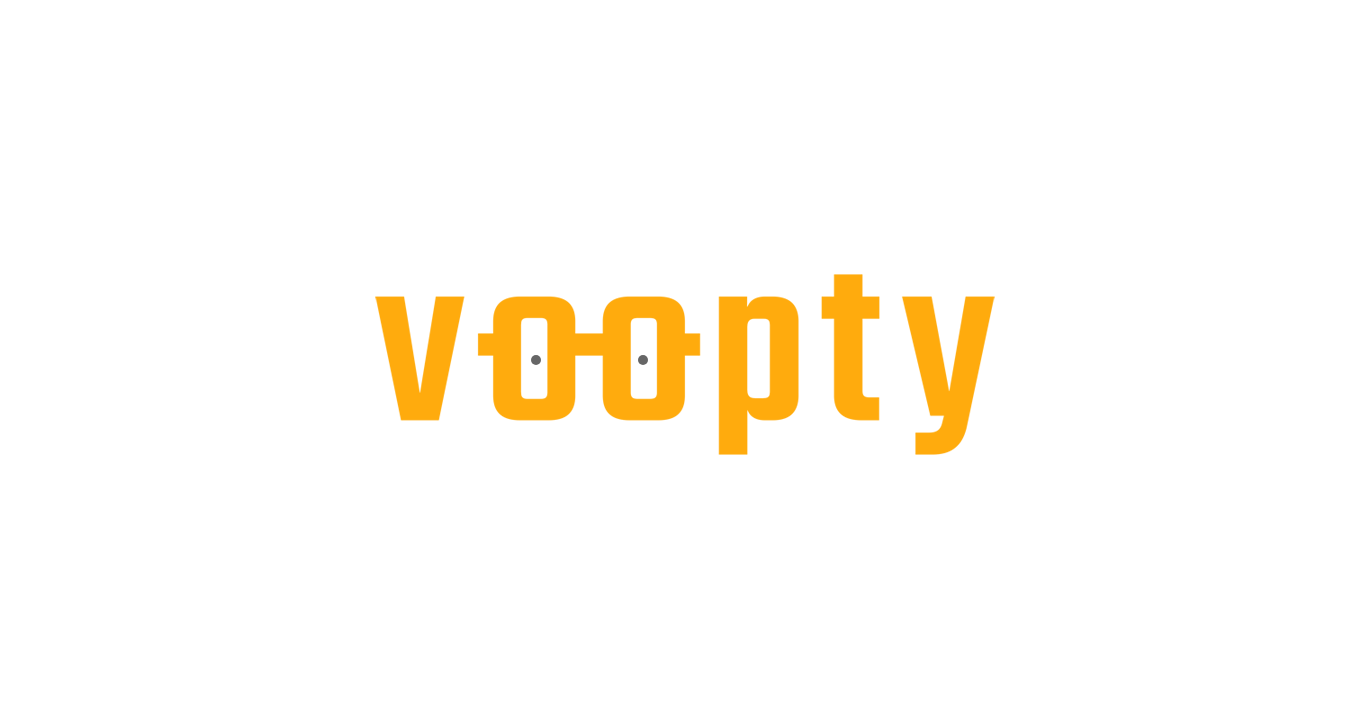 scroll, scrollTop: 0, scrollLeft: 0, axis: both 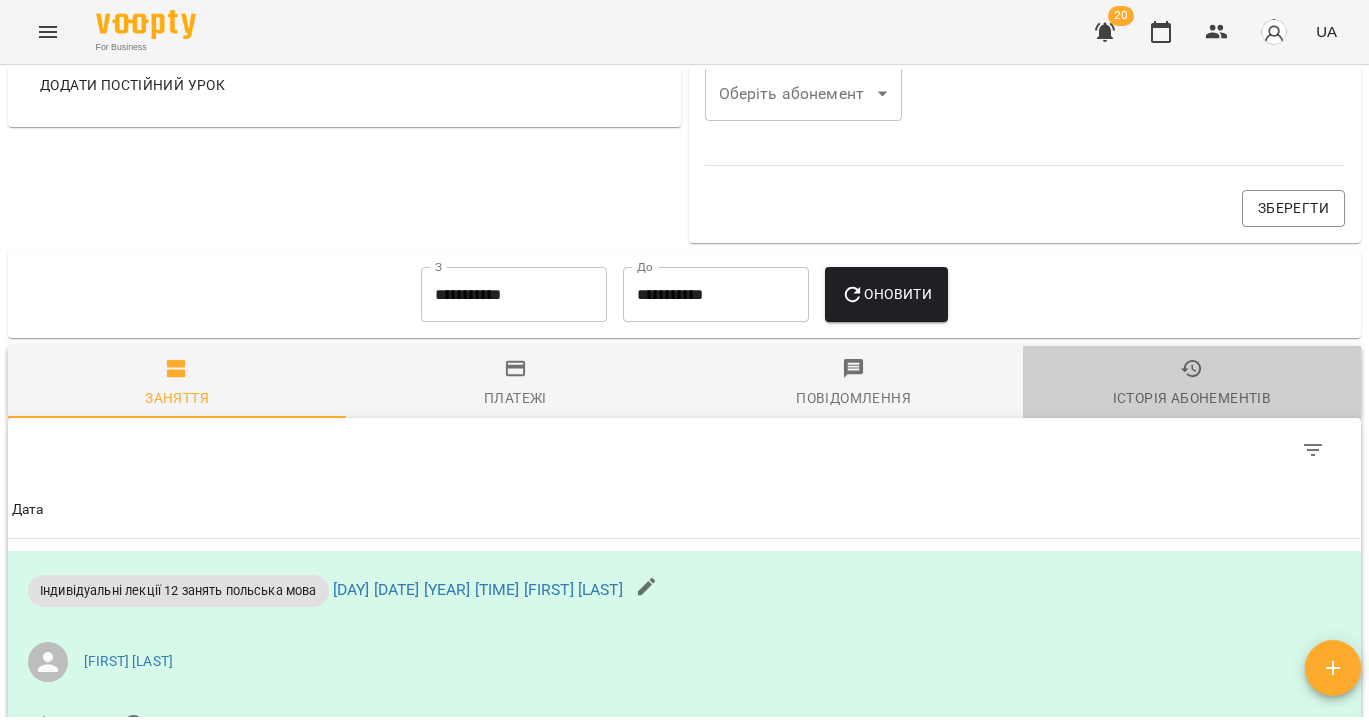 click 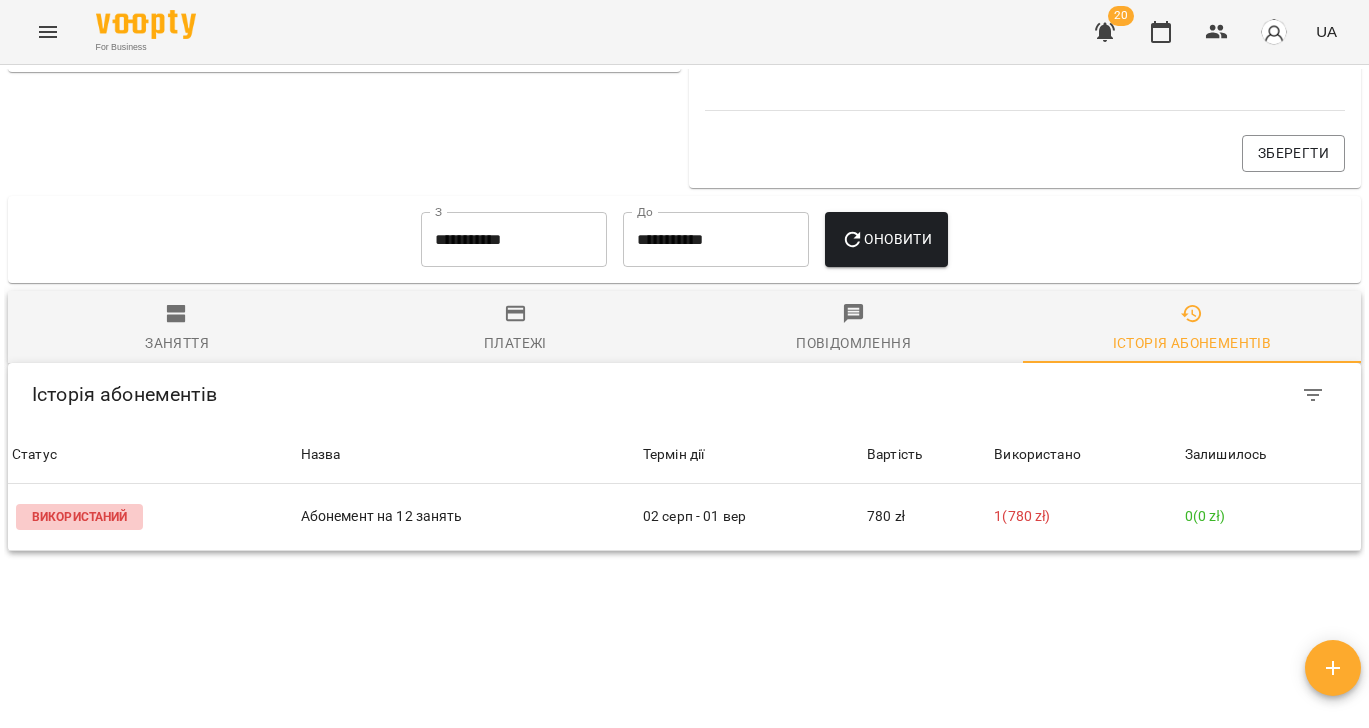 scroll, scrollTop: 1149, scrollLeft: 0, axis: vertical 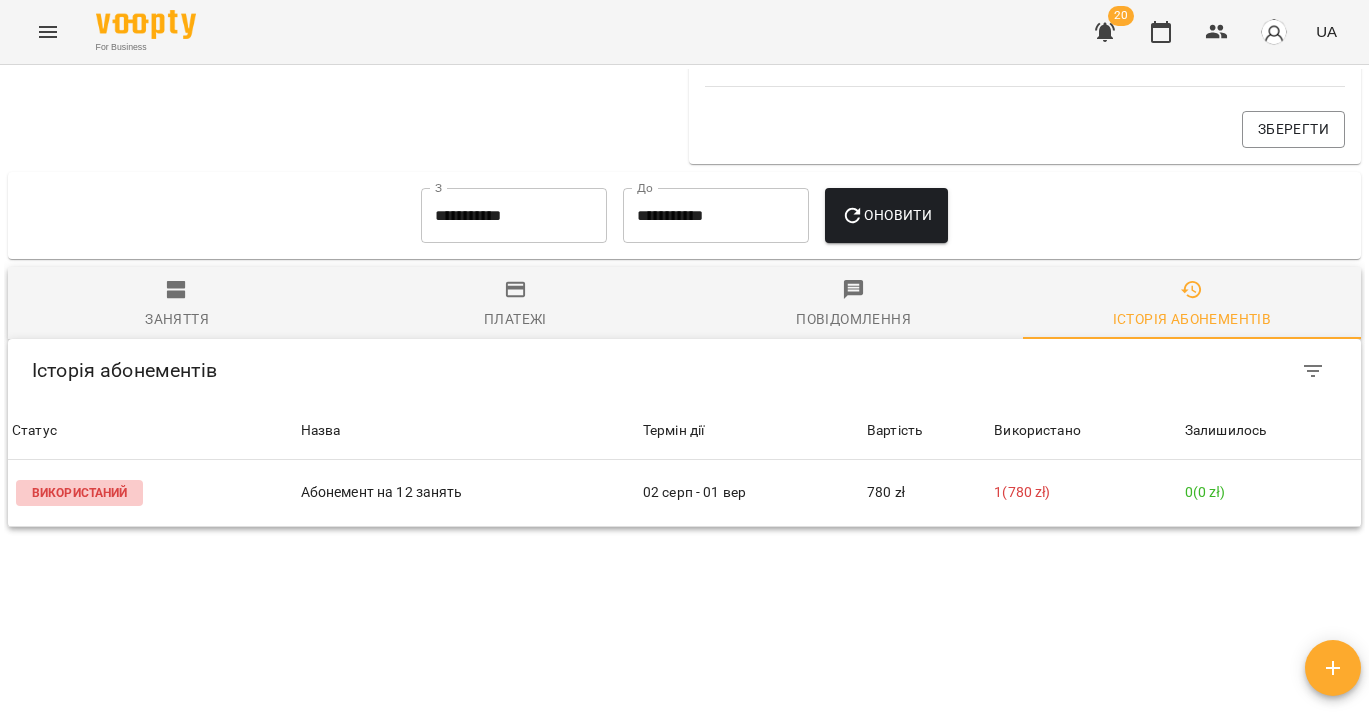 type 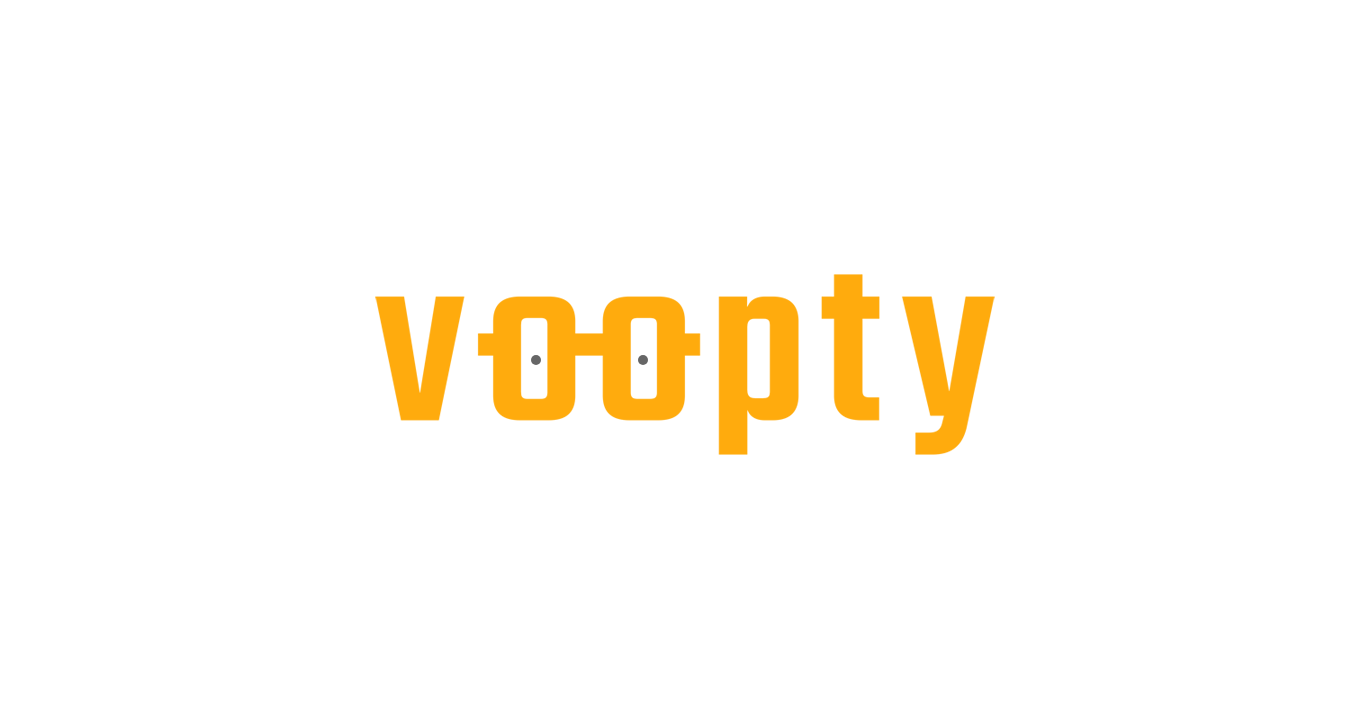 scroll, scrollTop: 0, scrollLeft: 0, axis: both 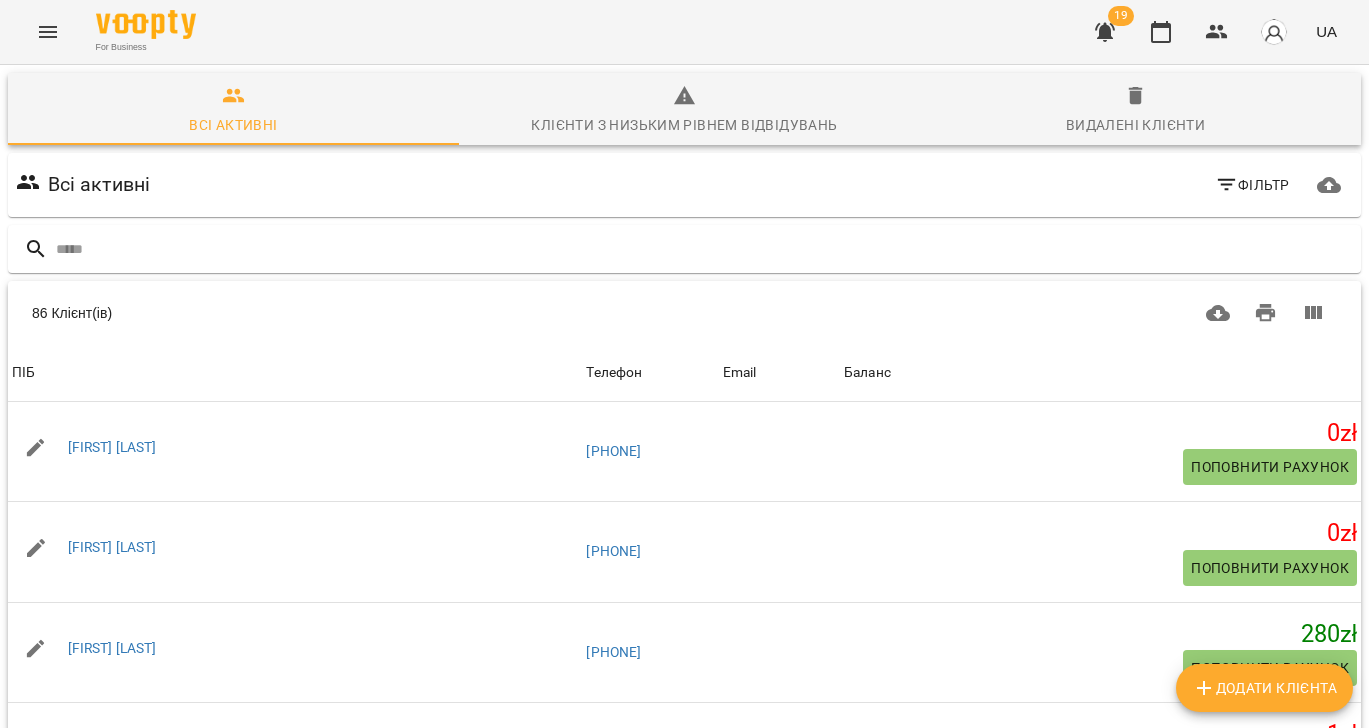 click at bounding box center [48, 32] 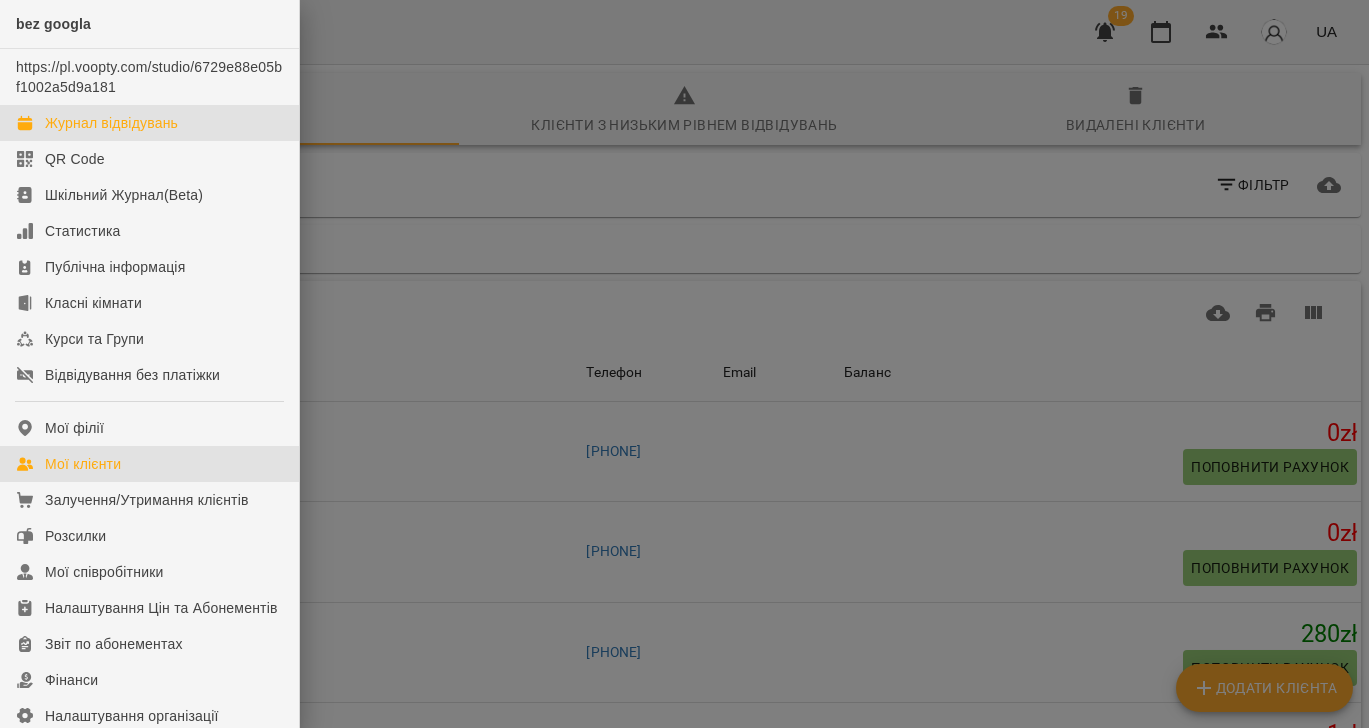 click on "Журнал відвідувань" at bounding box center [111, 123] 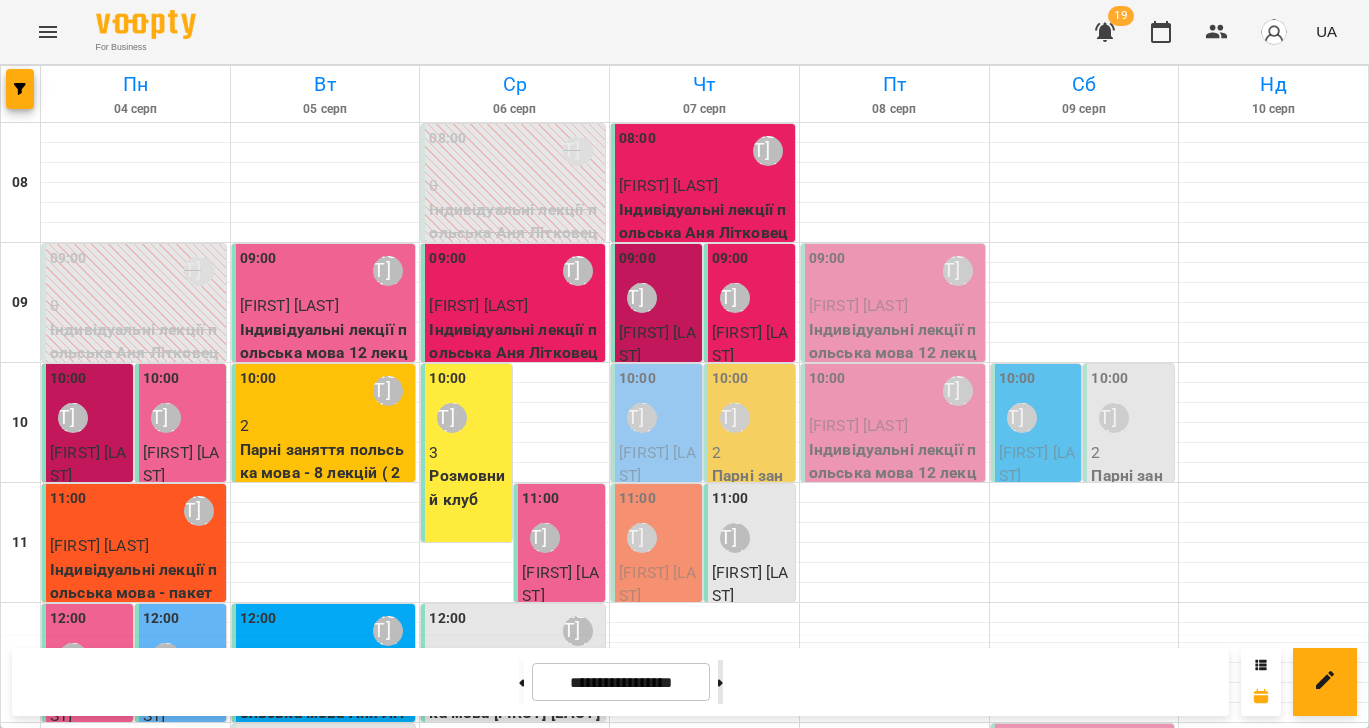 click at bounding box center (720, 682) 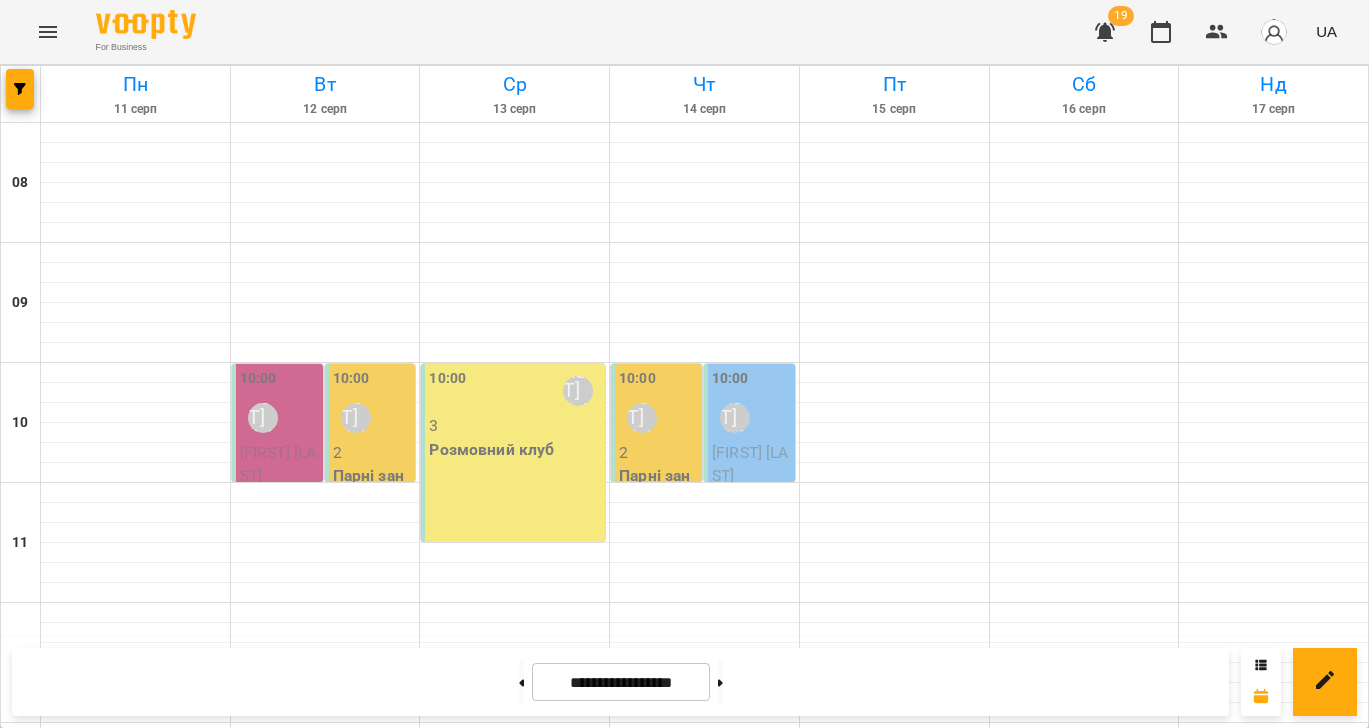 click on "[FIRST] [LAST]" at bounding box center [278, 464] 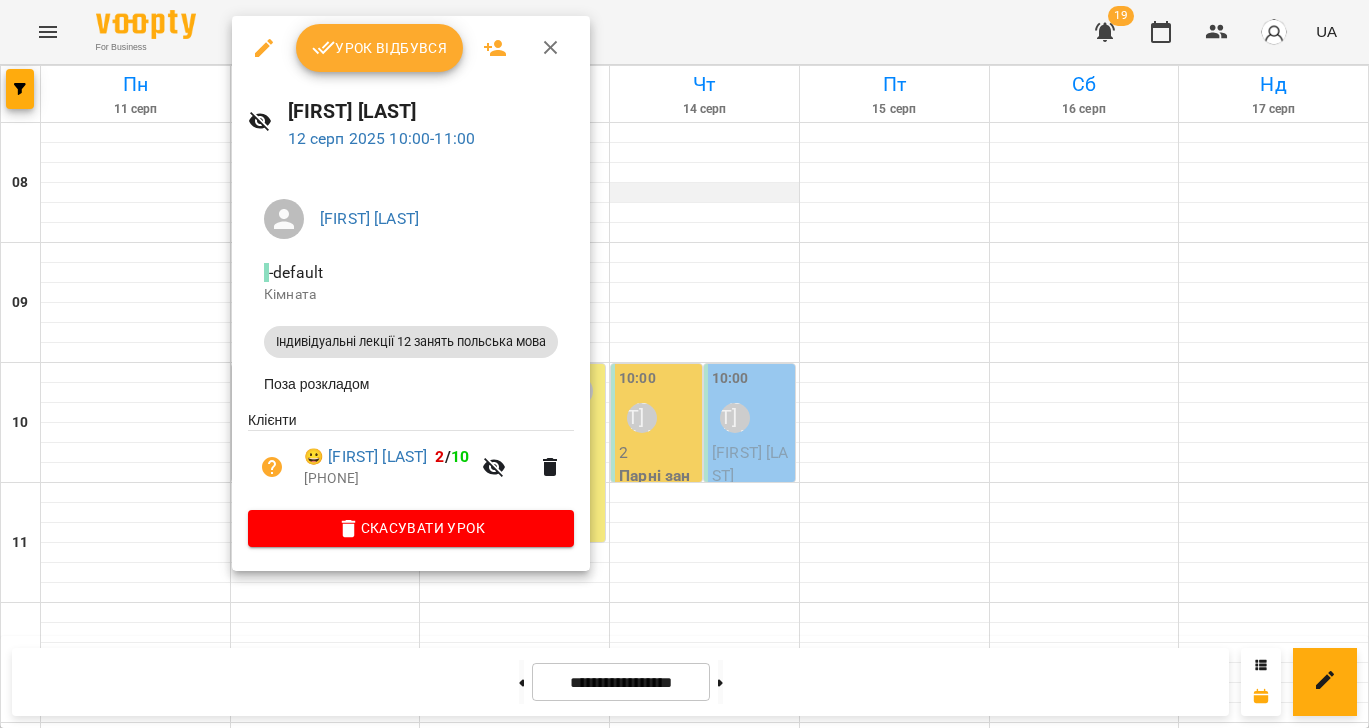 drag, startPoint x: 935, startPoint y: 237, endPoint x: 707, endPoint y: 189, distance: 232.99785 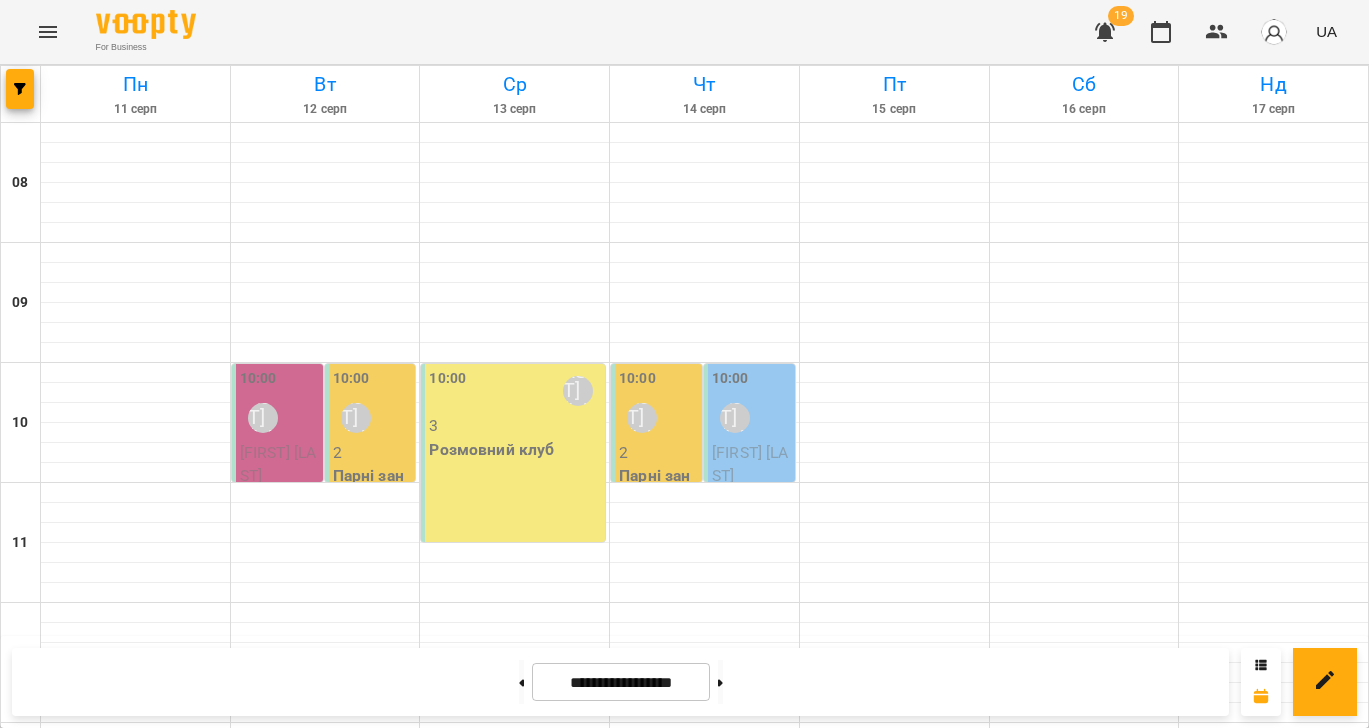 click at bounding box center (48, 32) 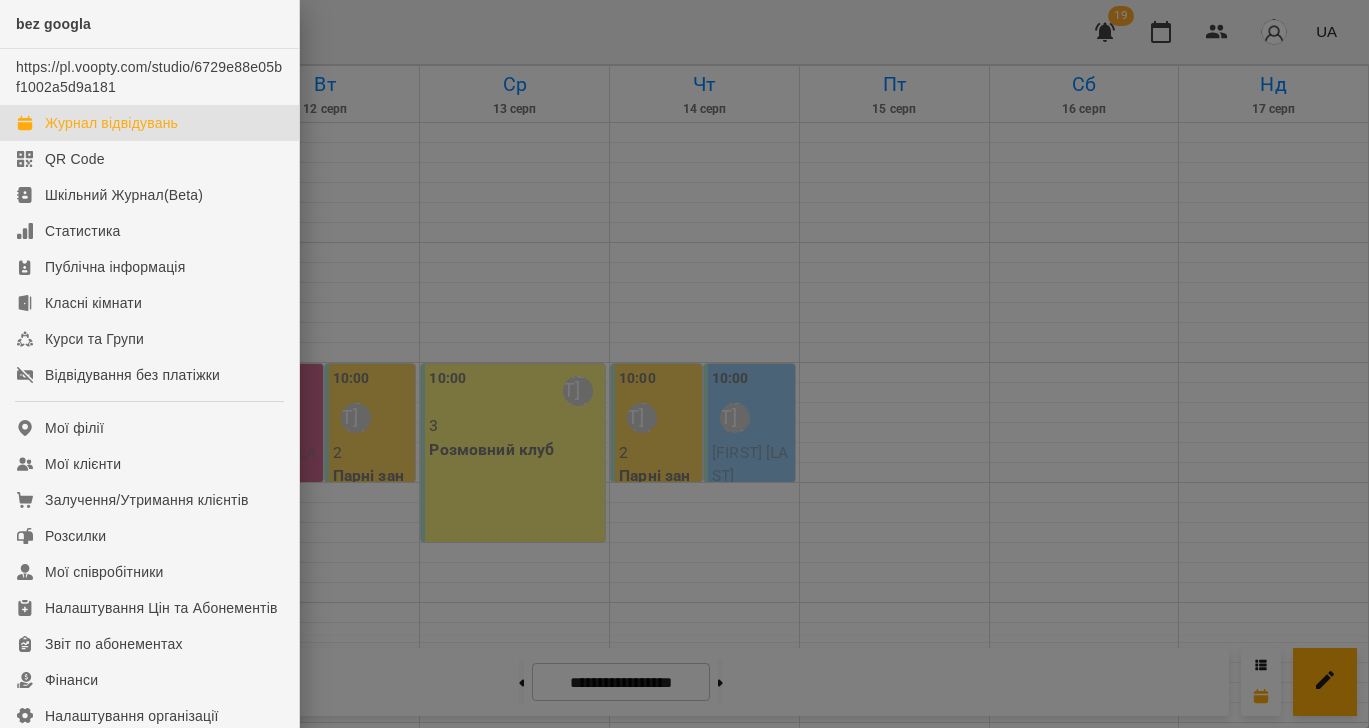 drag, startPoint x: 162, startPoint y: 124, endPoint x: 428, endPoint y: 116, distance: 266.12027 